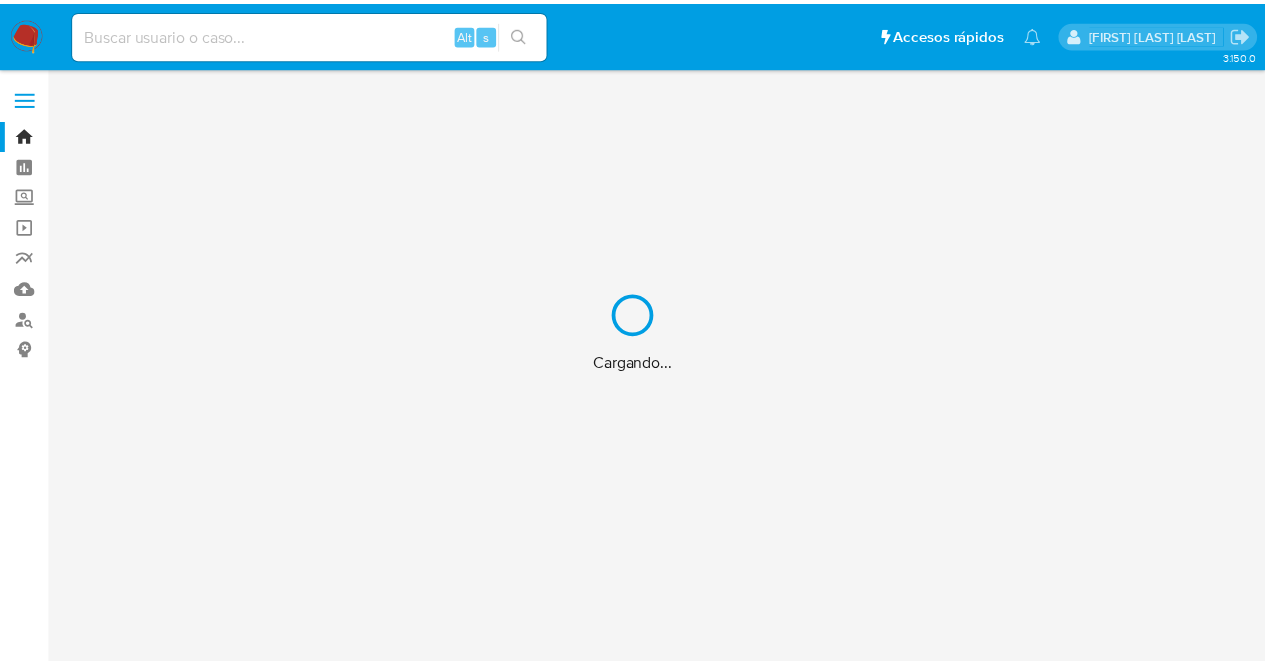scroll, scrollTop: 0, scrollLeft: 0, axis: both 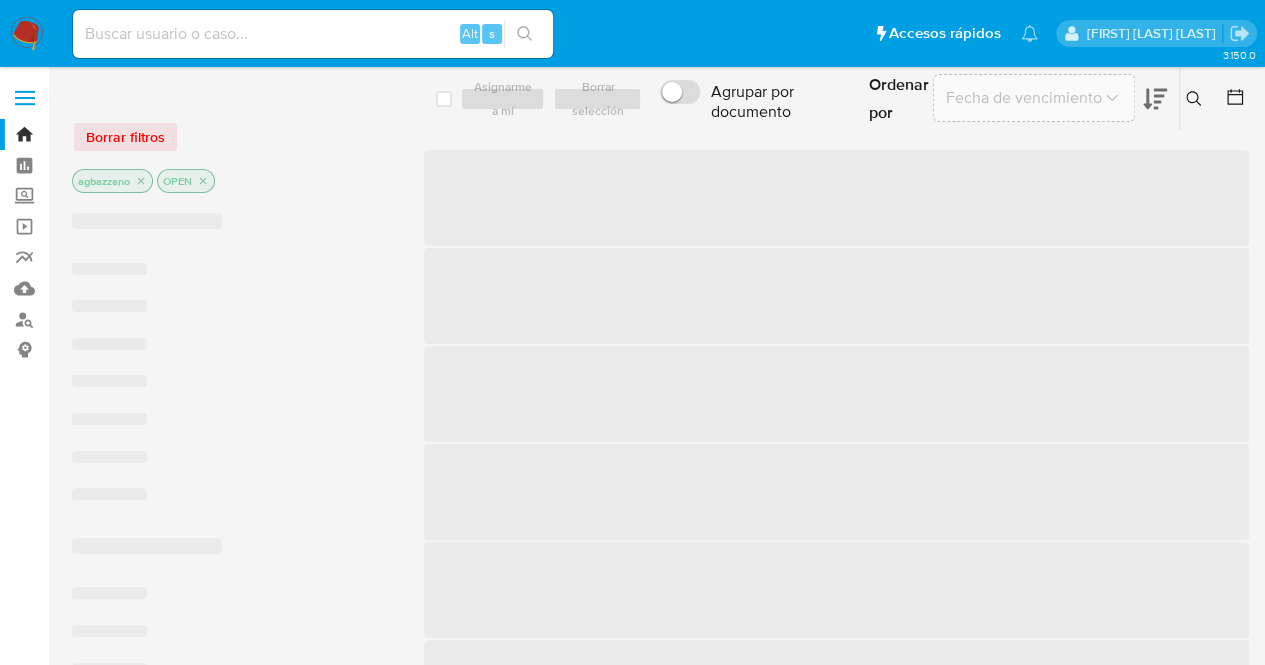 click at bounding box center (313, 34) 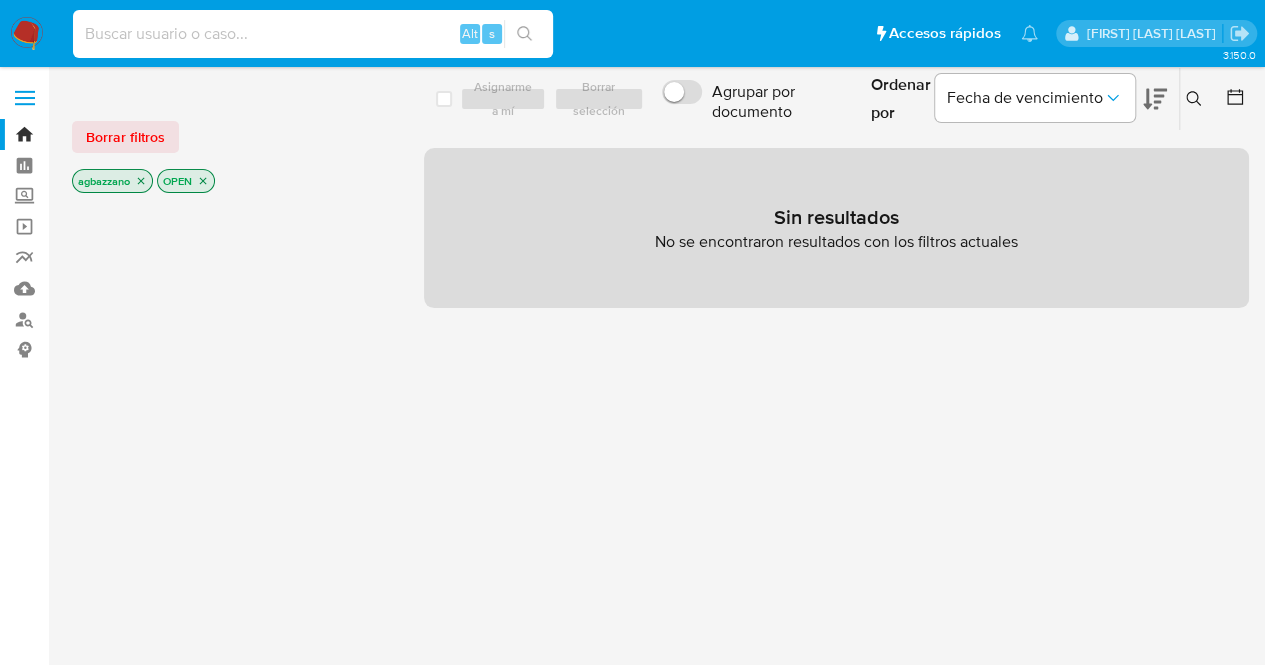paste on "[NUMBER]" 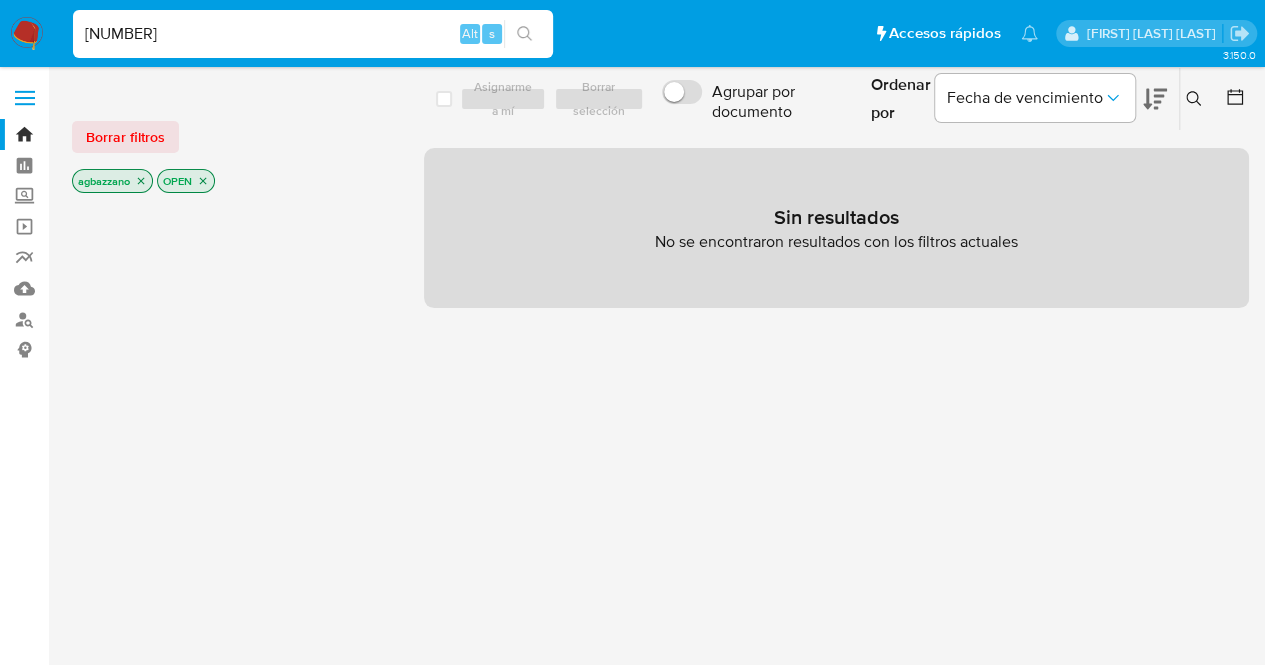 type on "[NUMBER]" 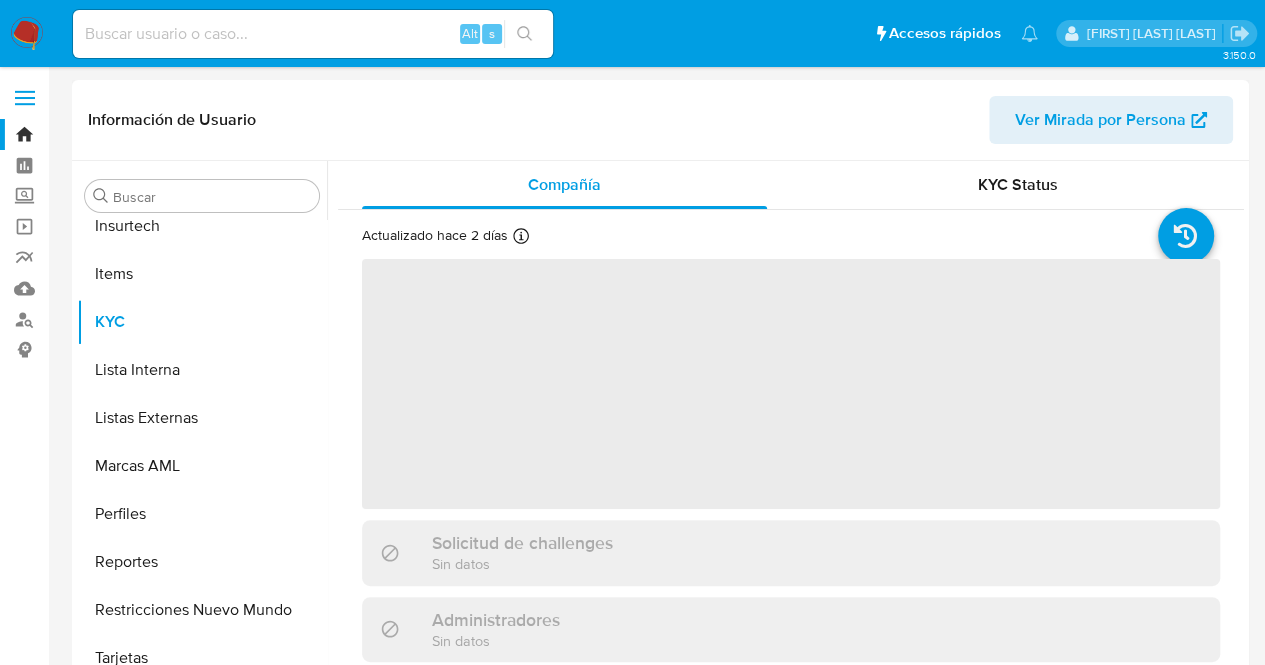 scroll, scrollTop: 845, scrollLeft: 0, axis: vertical 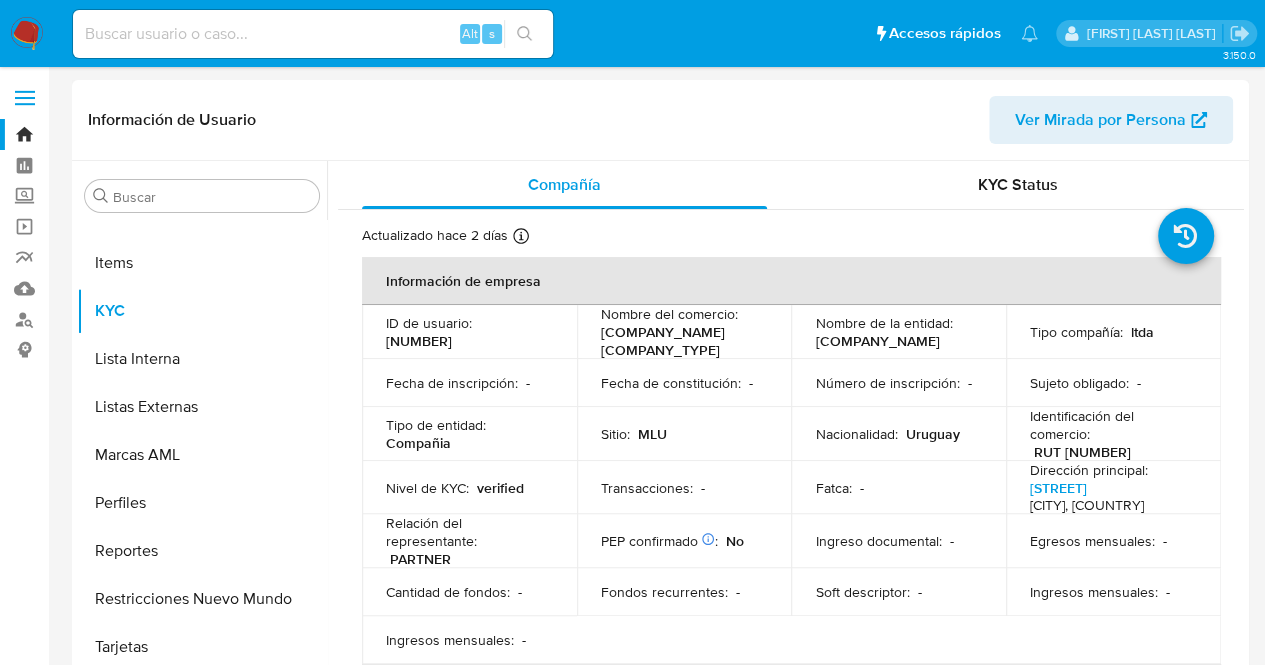 click on "Nombre de la entidad :" at bounding box center (883, 323) 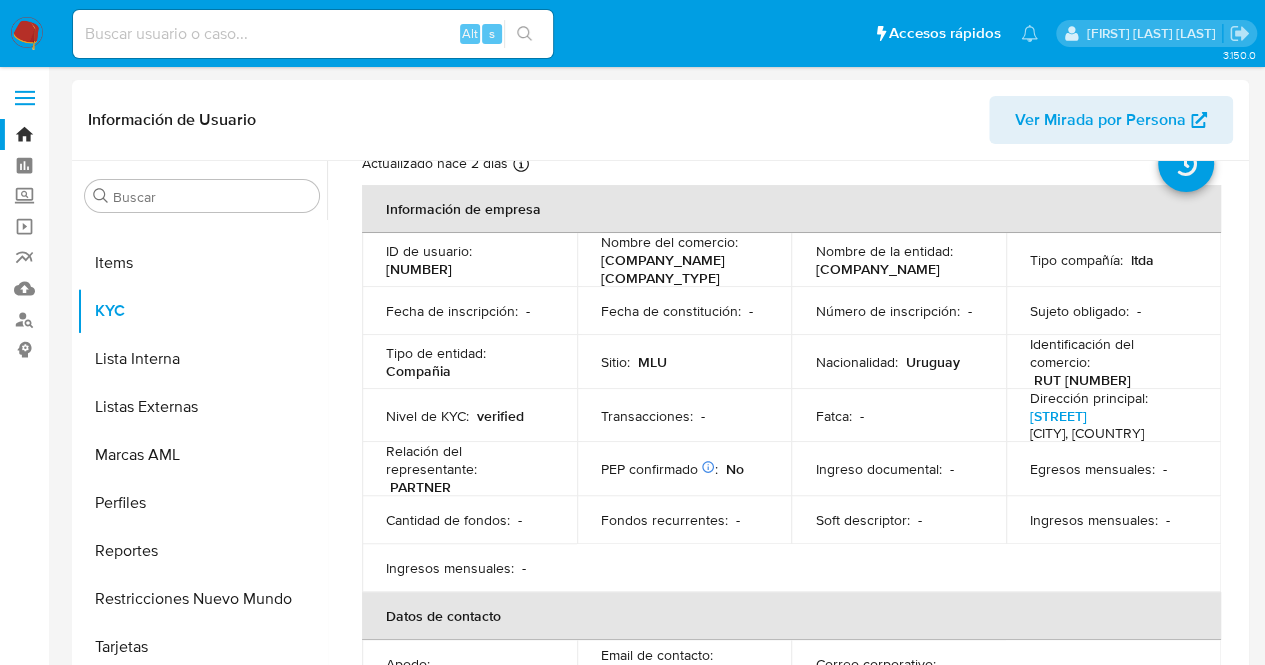 scroll, scrollTop: 0, scrollLeft: 0, axis: both 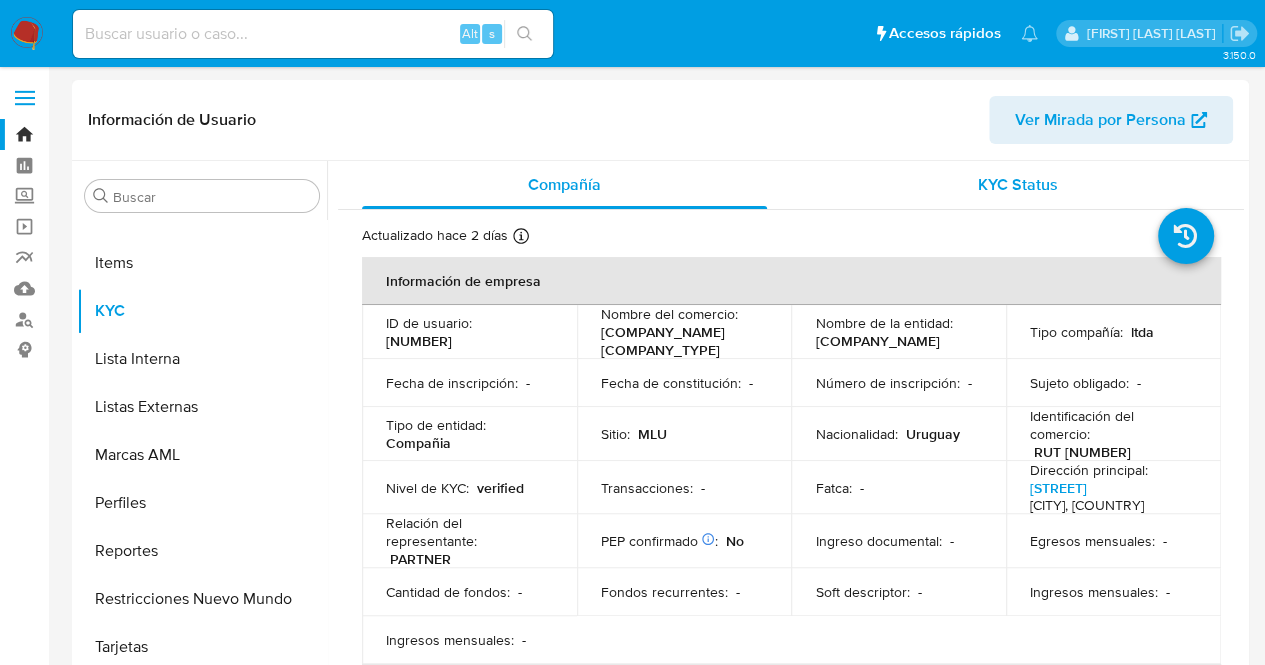 click on "KYC Status" at bounding box center [1018, 184] 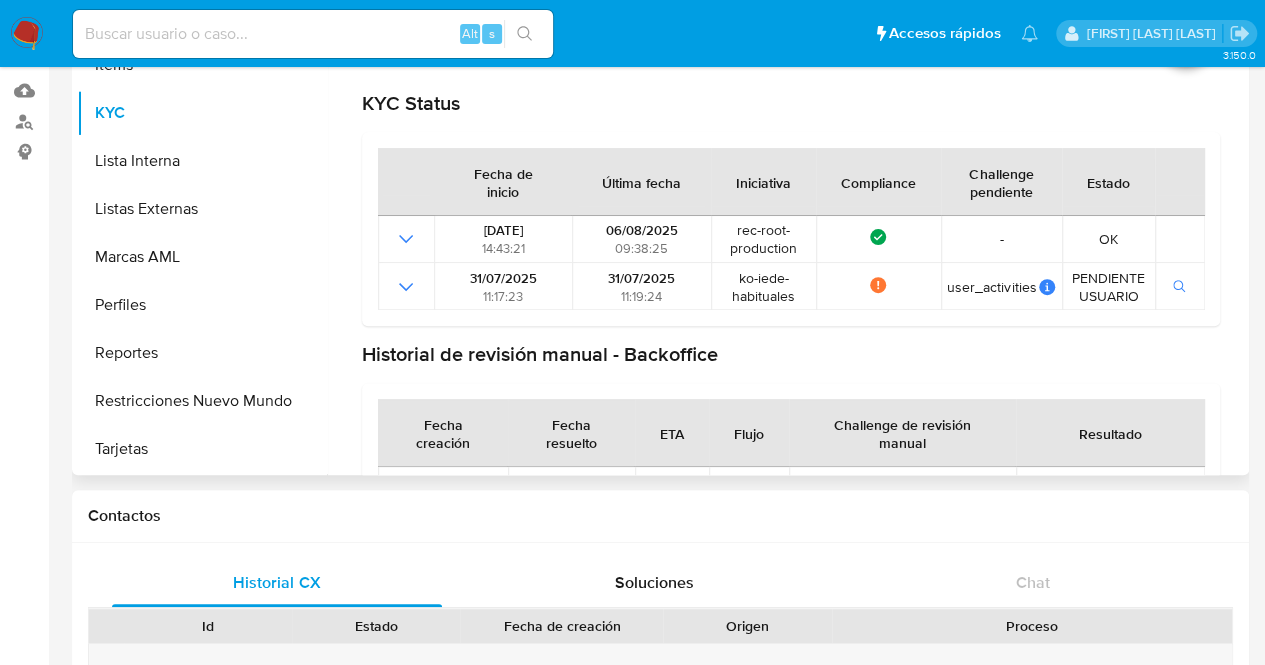 scroll, scrollTop: 200, scrollLeft: 0, axis: vertical 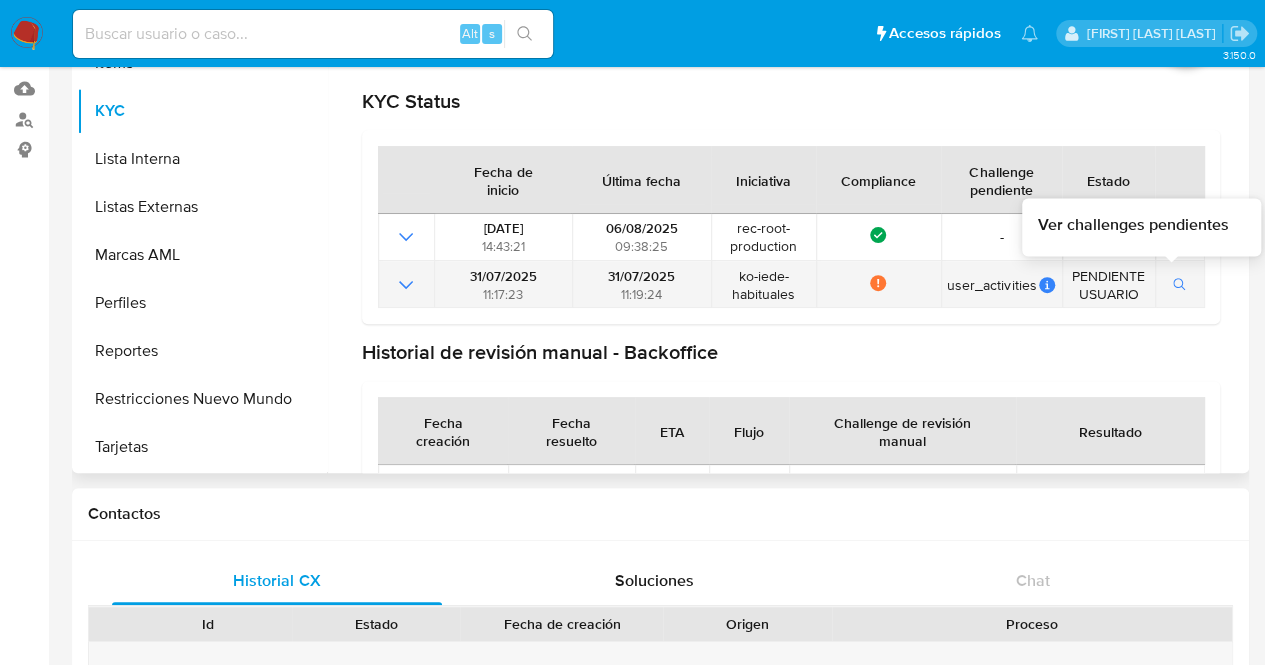 click 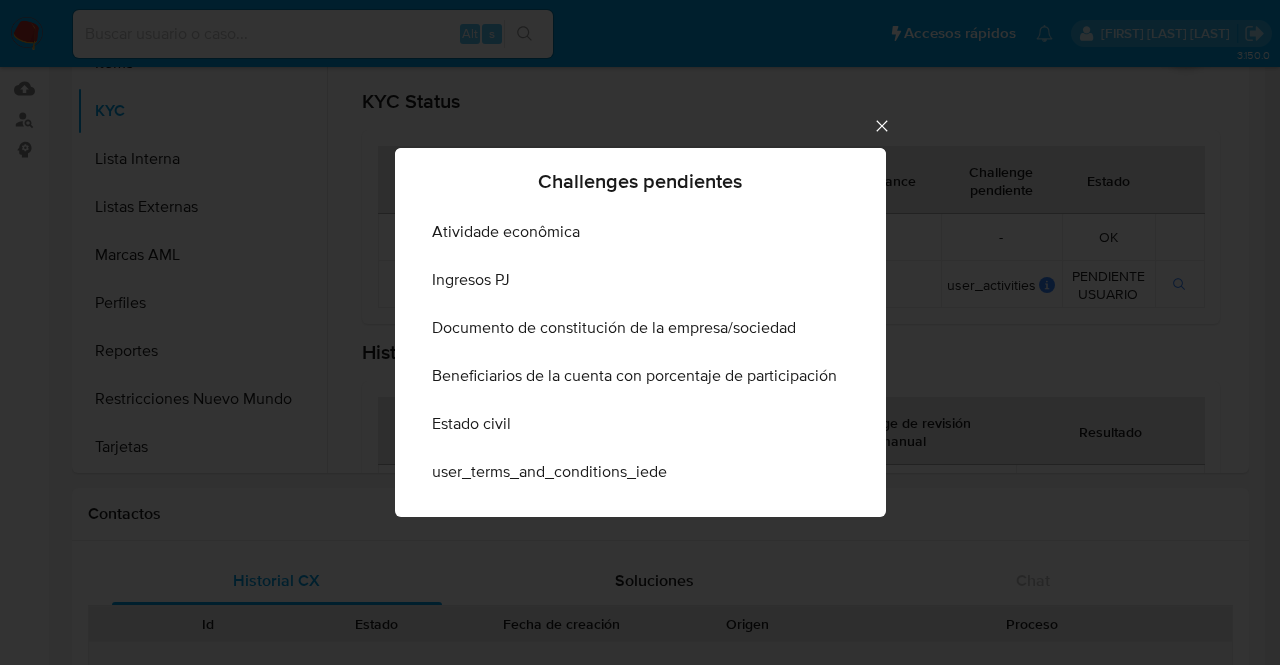 click 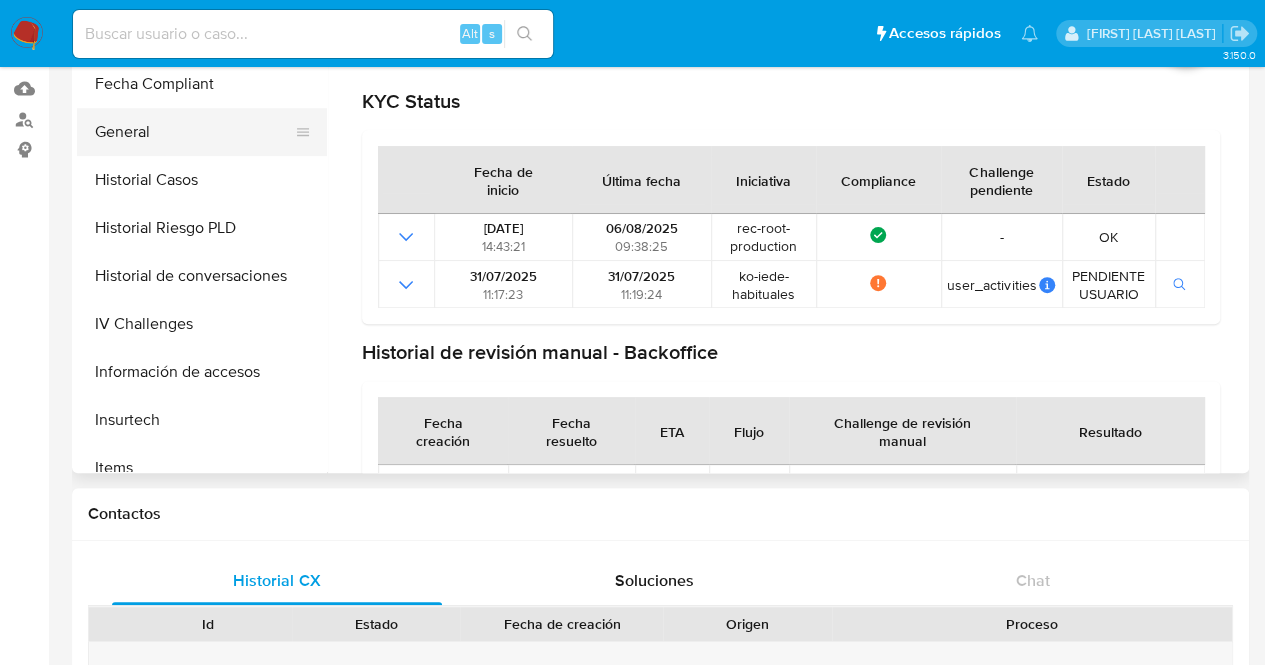 scroll, scrollTop: 345, scrollLeft: 0, axis: vertical 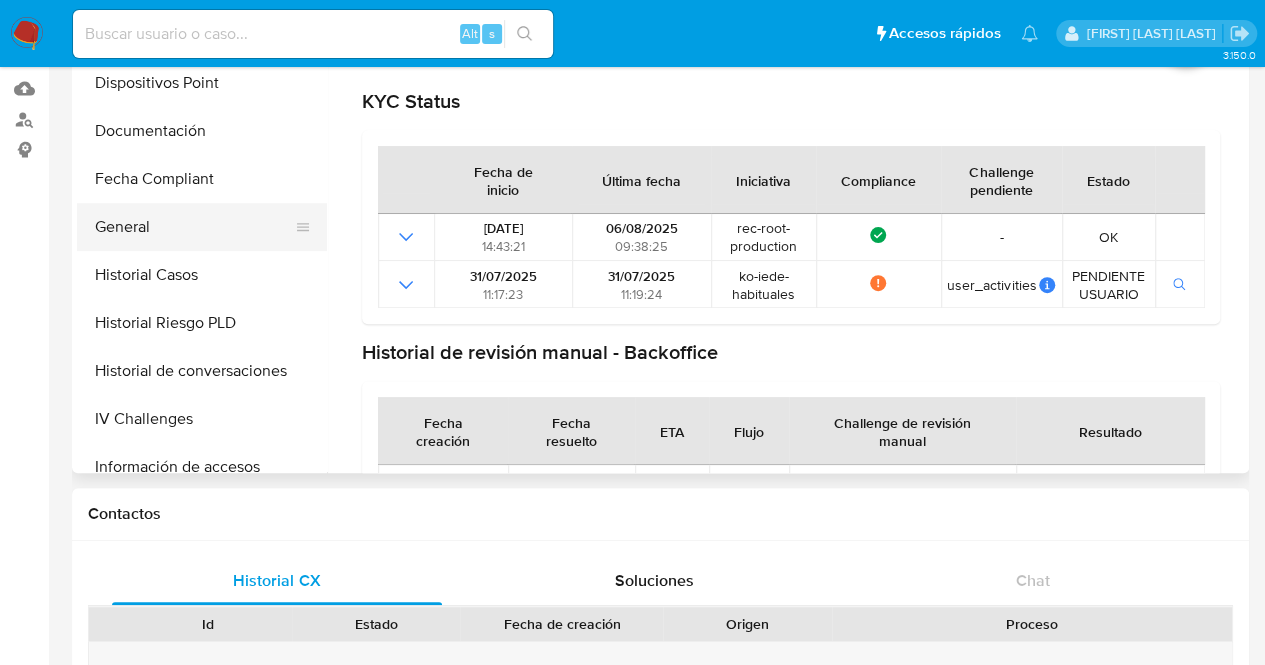 click on "General" at bounding box center [194, 227] 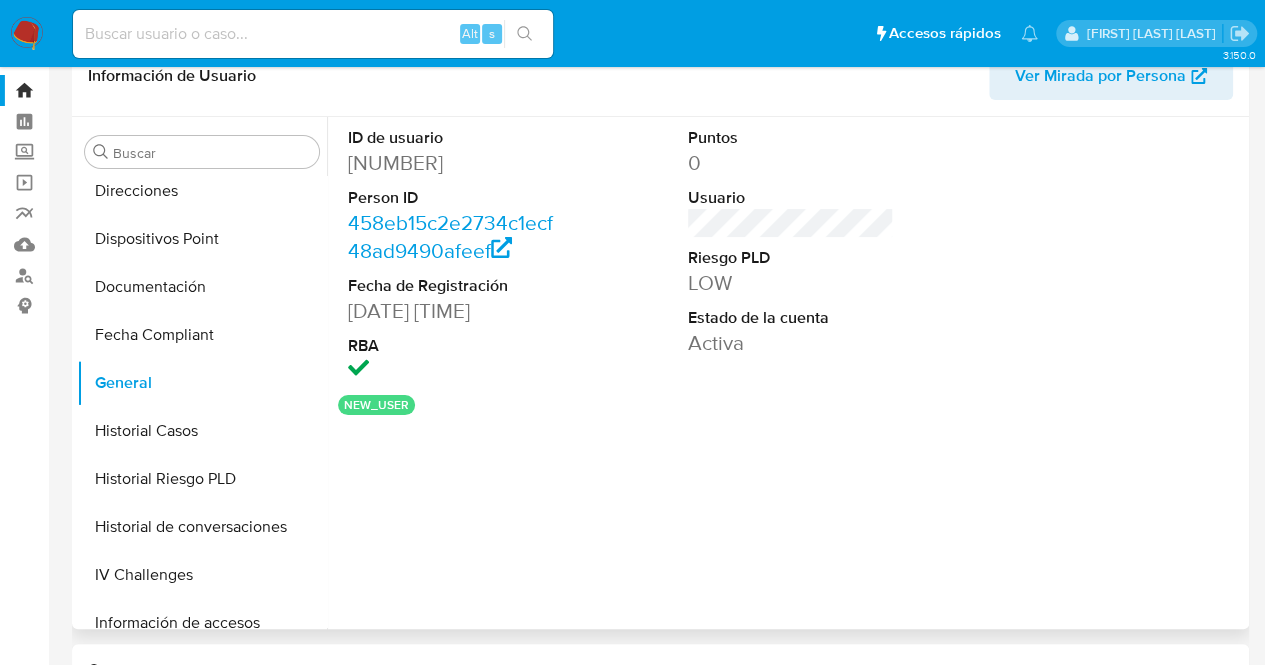 scroll, scrollTop: 0, scrollLeft: 0, axis: both 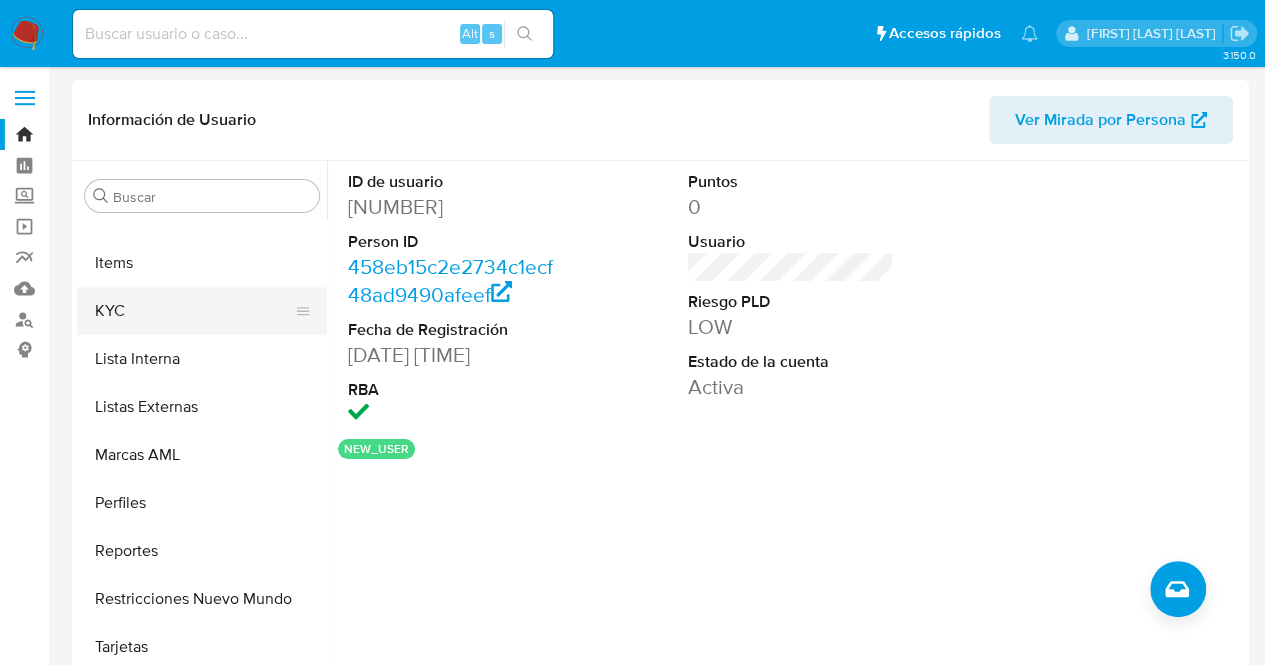 click on "KYC" at bounding box center (194, 311) 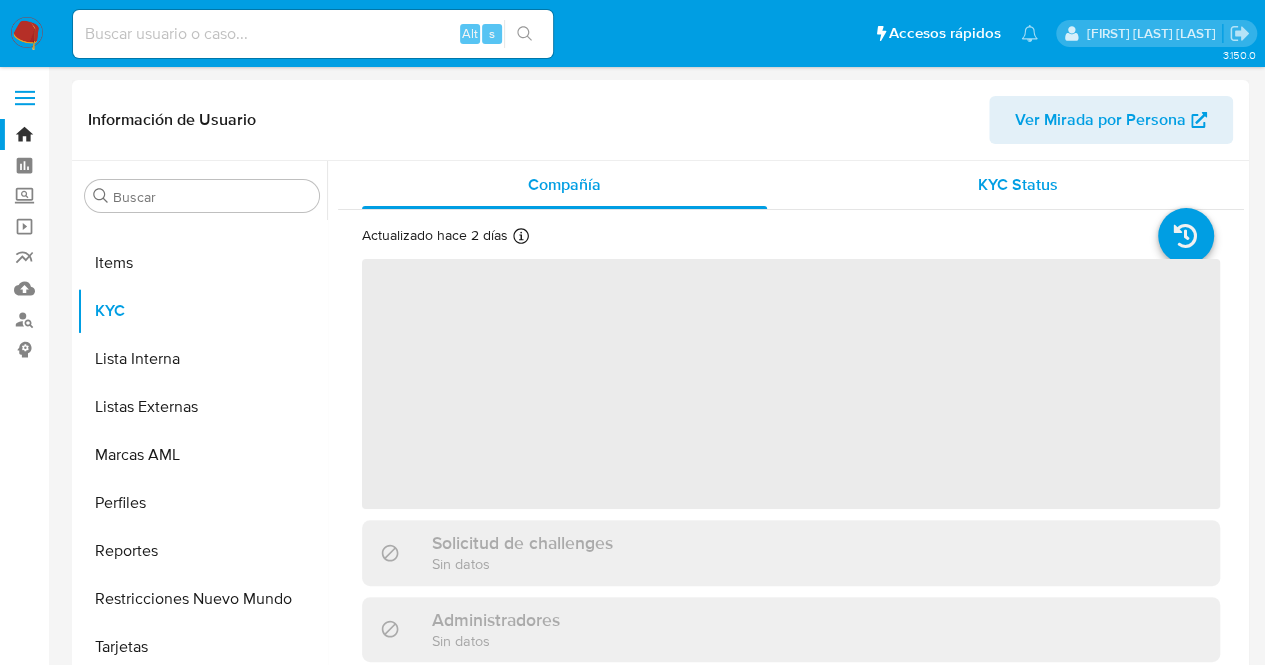 click on "KYC Status" at bounding box center [1018, 184] 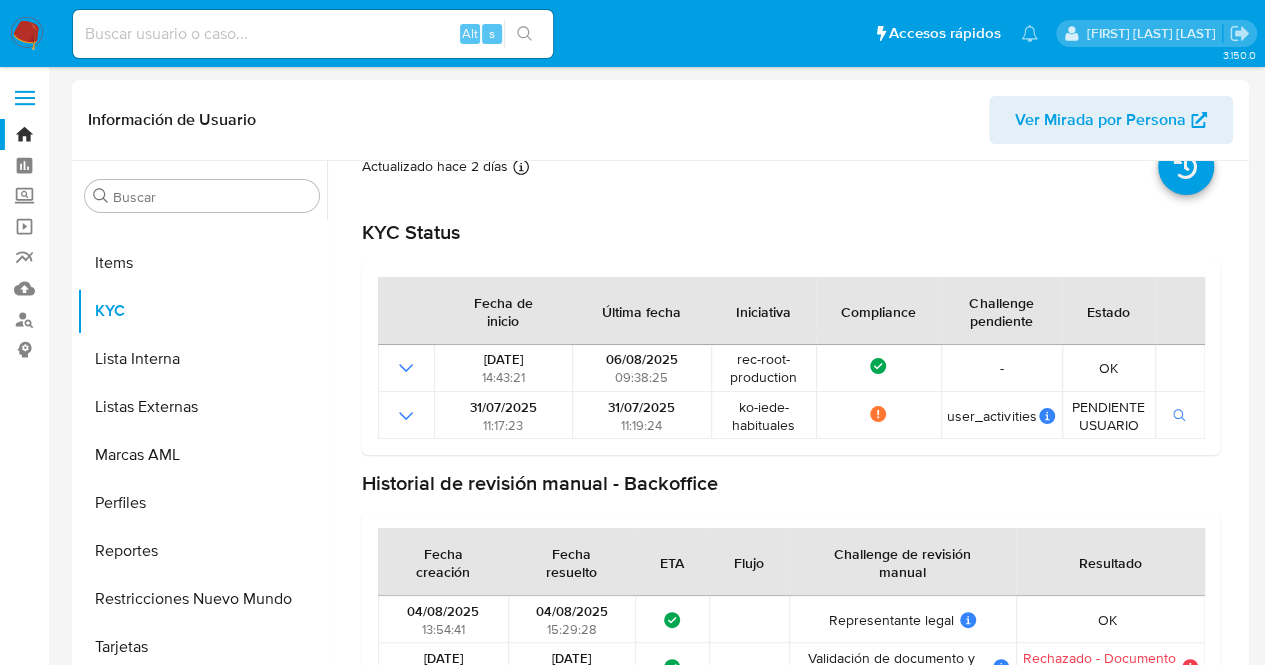scroll, scrollTop: 118, scrollLeft: 0, axis: vertical 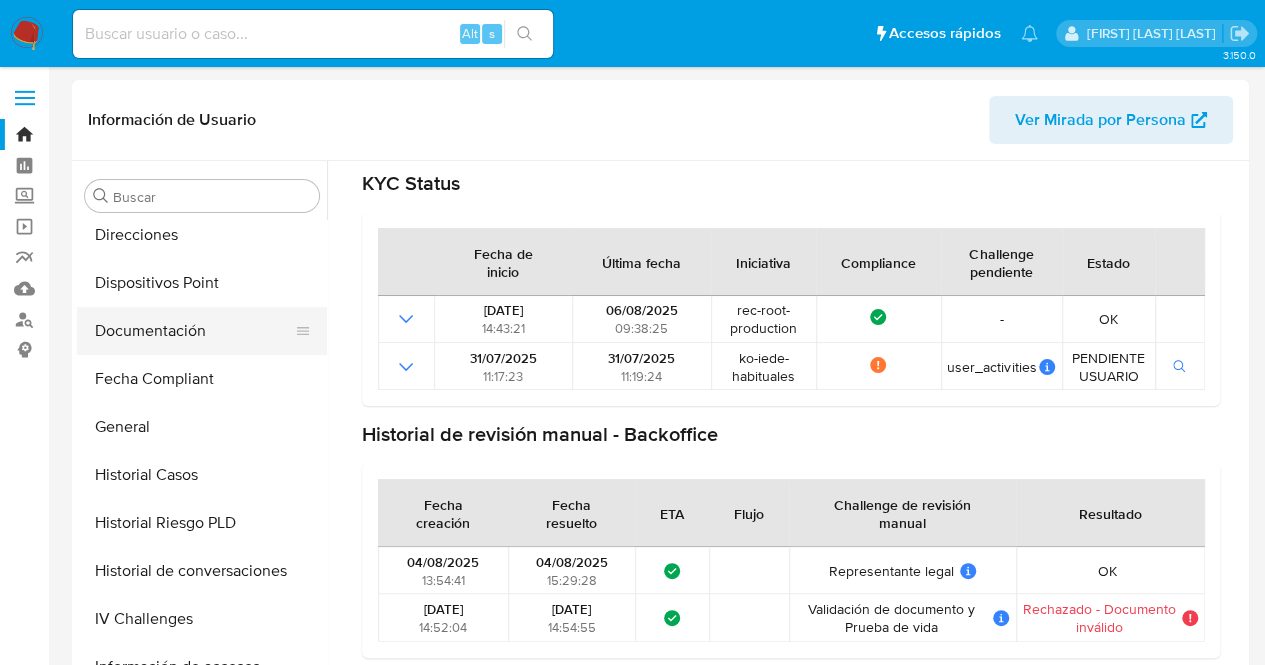 click on "Documentación" at bounding box center [194, 331] 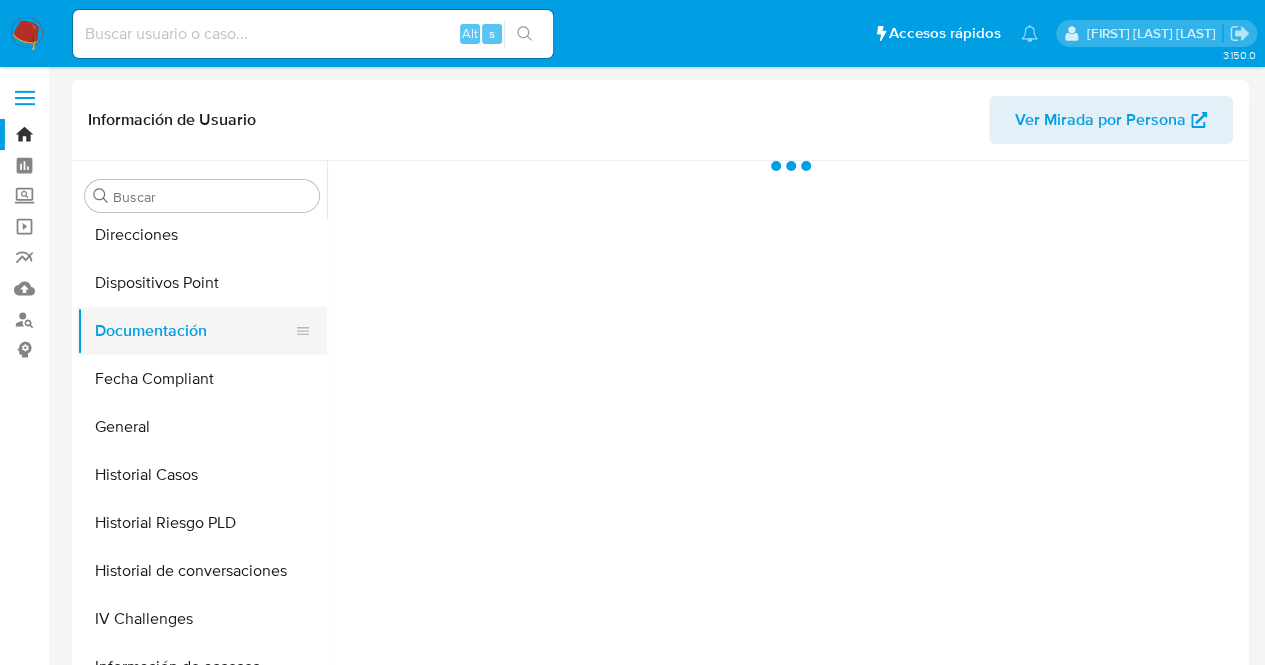 scroll, scrollTop: 0, scrollLeft: 0, axis: both 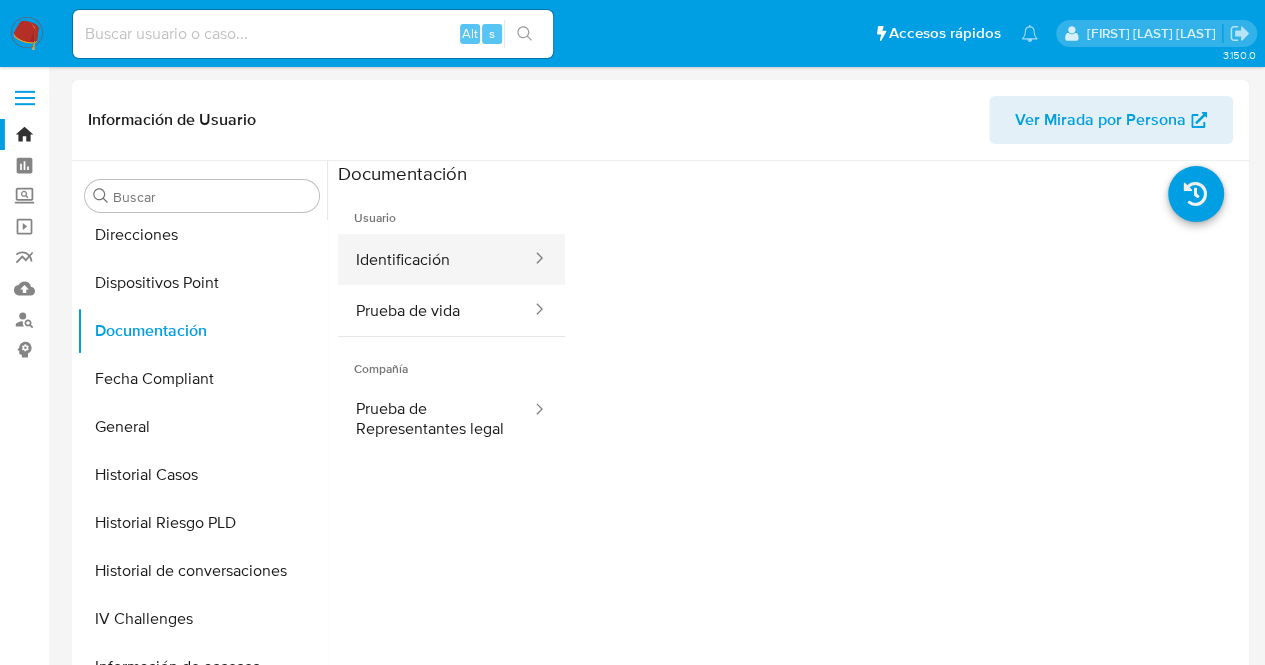 click on "Identificación" at bounding box center (435, 259) 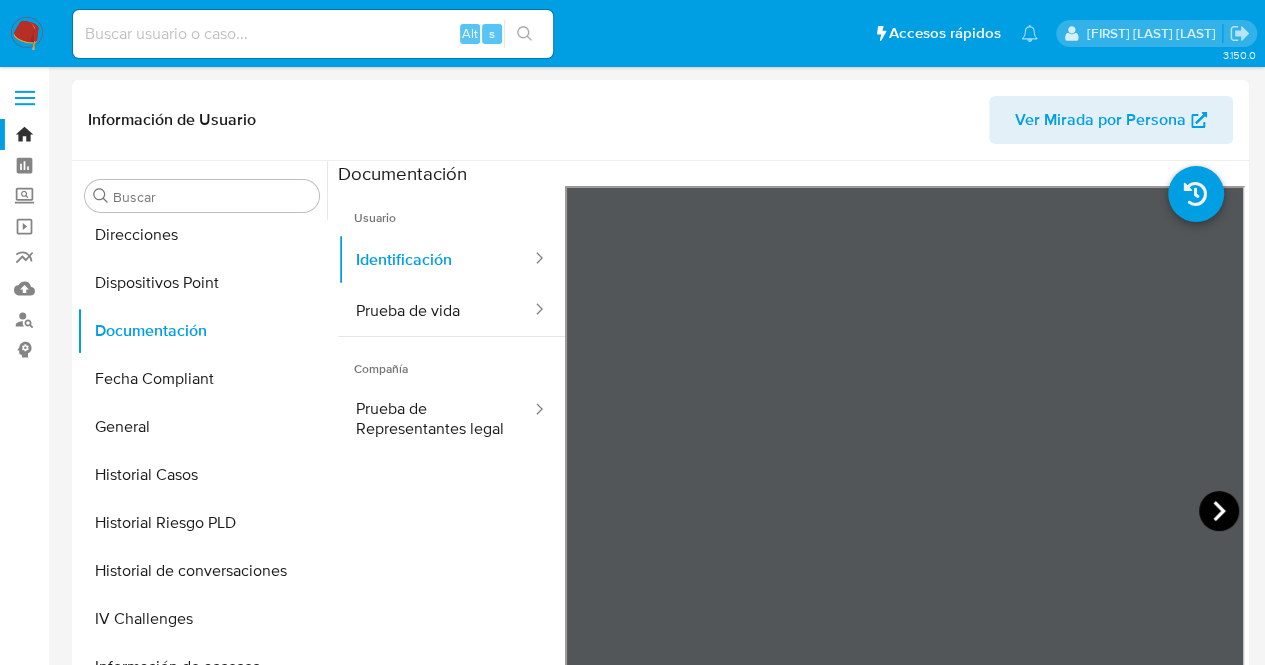 click 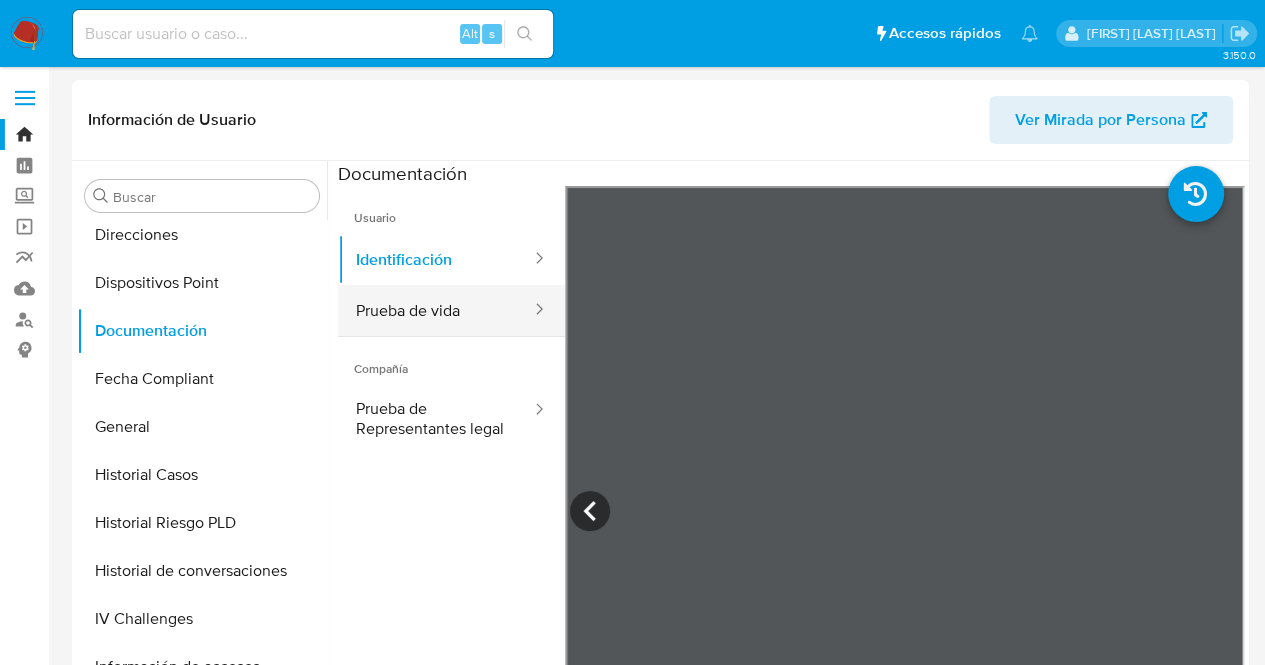 click on "Prueba de vida" at bounding box center [435, 310] 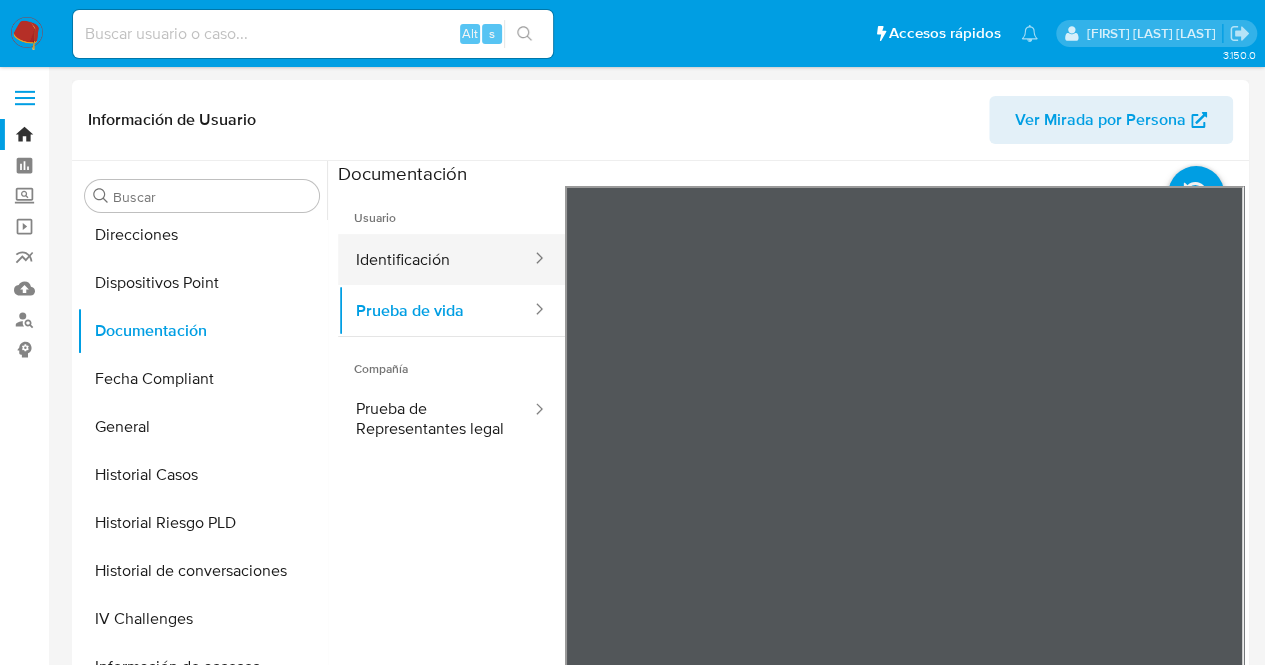 click on "Identificación" at bounding box center [435, 259] 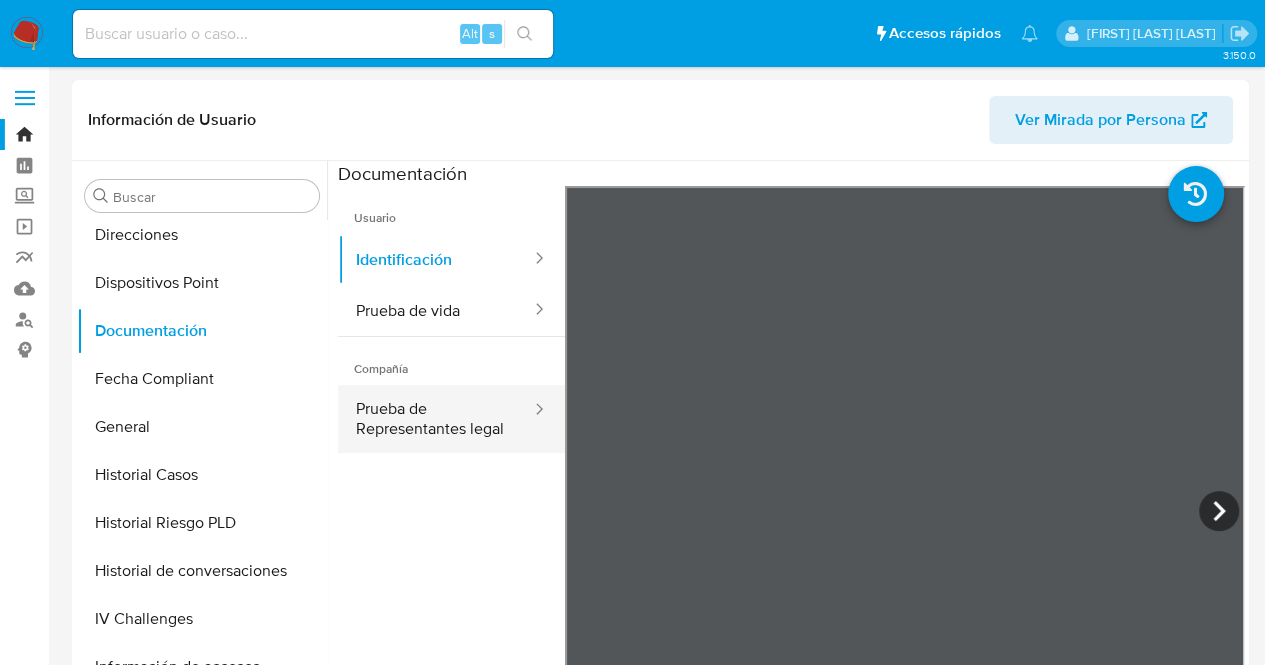 click on "Prueba de Representantes legal" at bounding box center [435, 419] 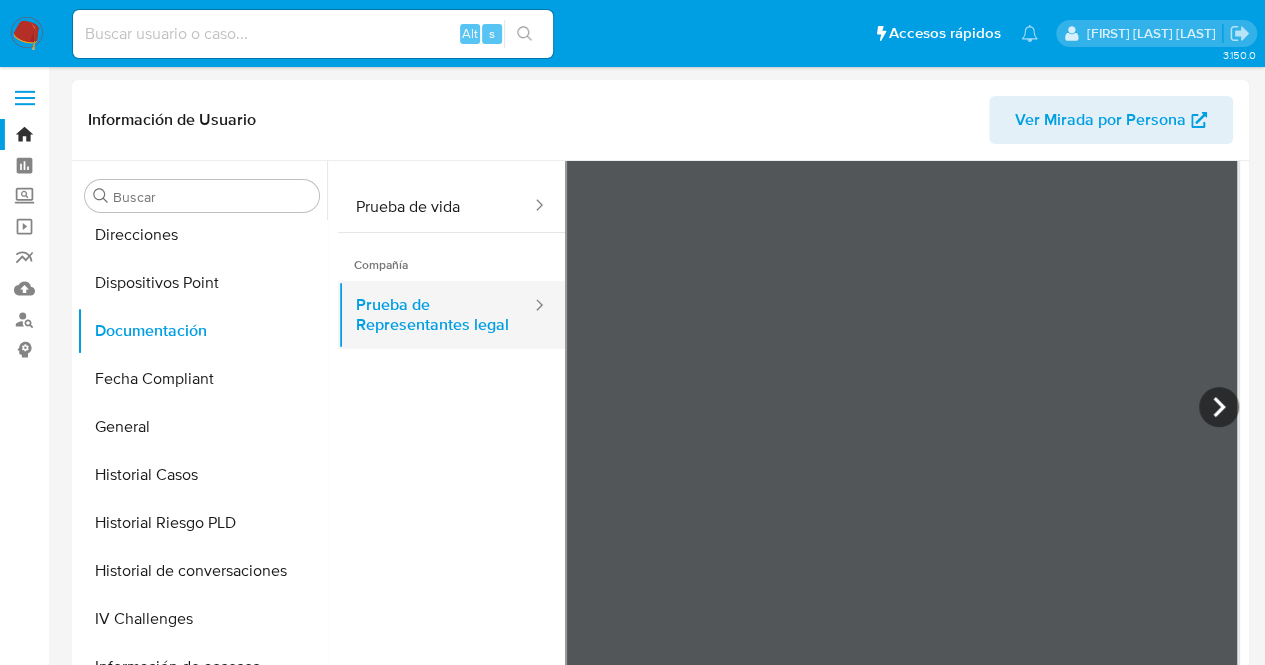 scroll, scrollTop: 174, scrollLeft: 0, axis: vertical 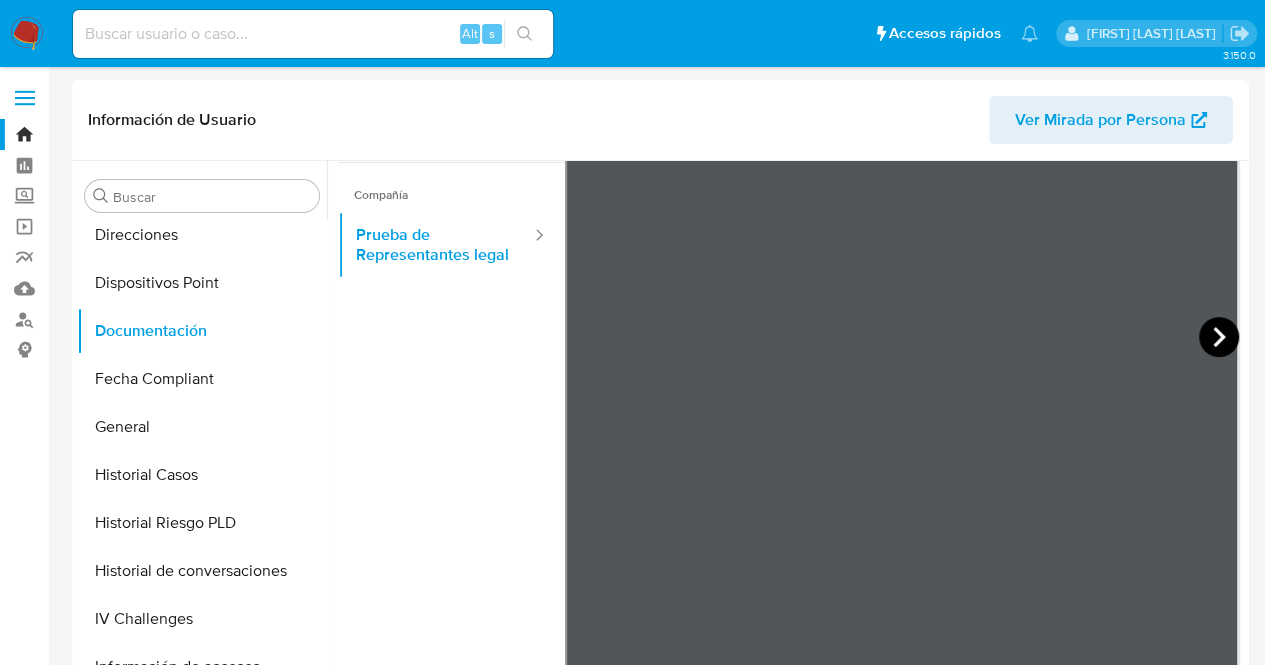 click 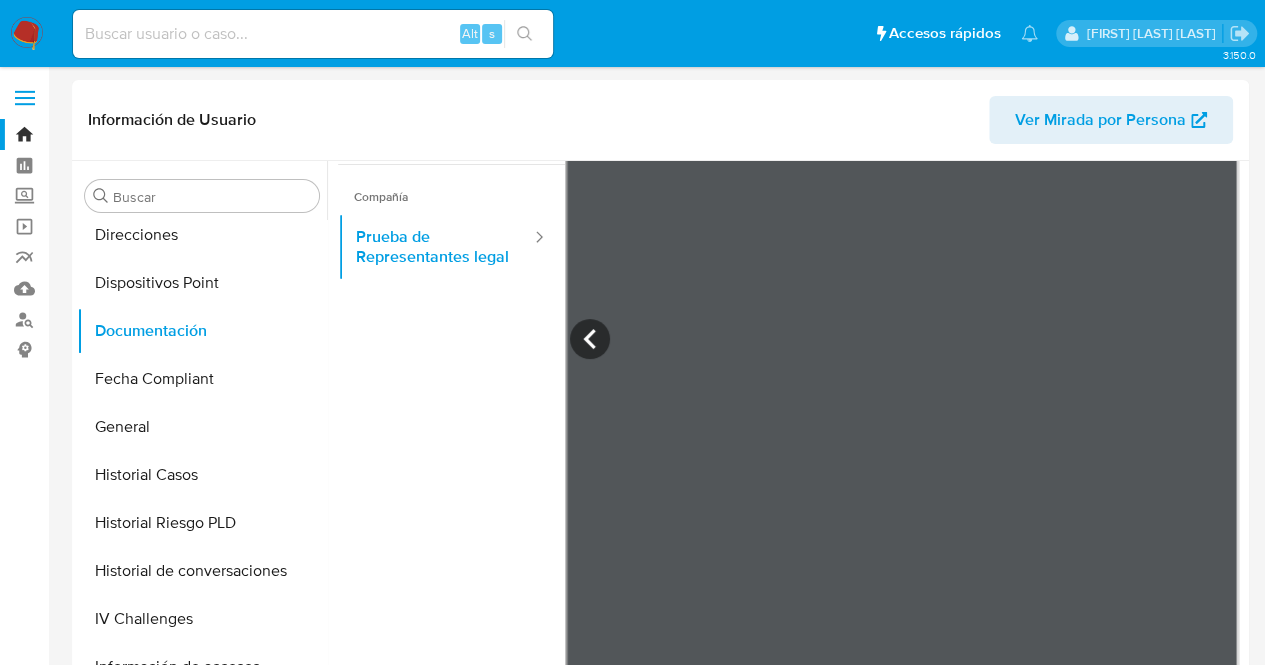 scroll, scrollTop: 174, scrollLeft: 0, axis: vertical 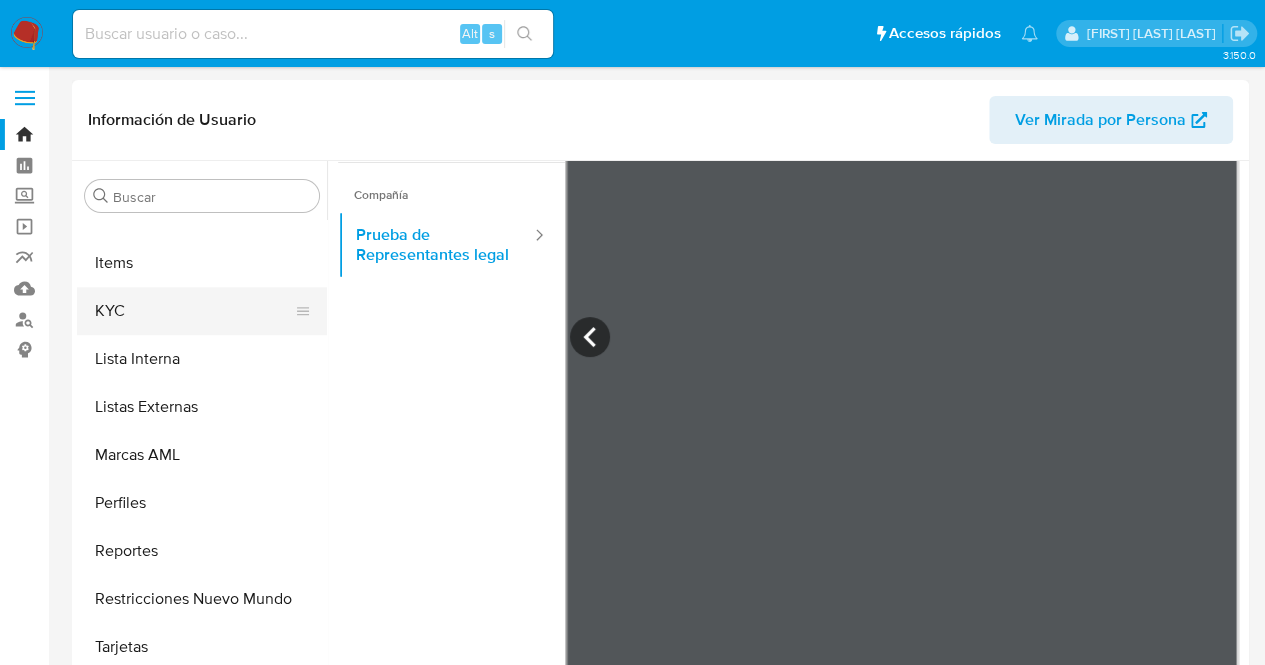 click on "KYC" at bounding box center (194, 311) 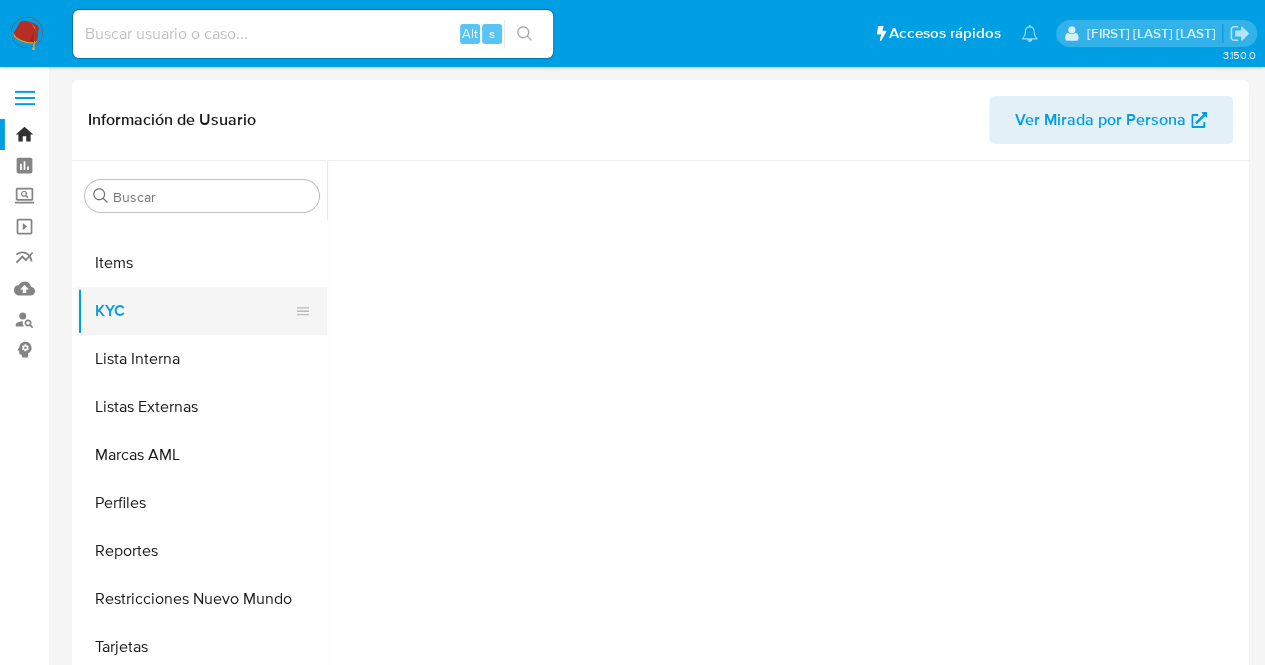 scroll, scrollTop: 0, scrollLeft: 0, axis: both 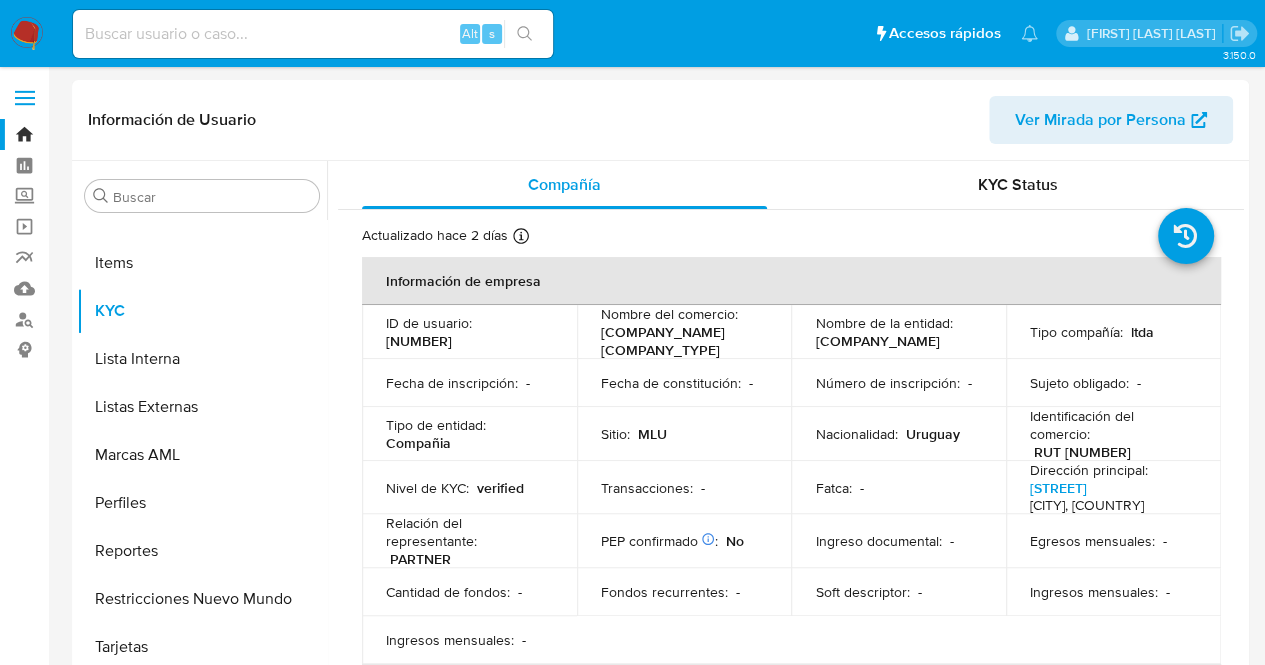 click on "Número de inscripción :" at bounding box center [887, 383] 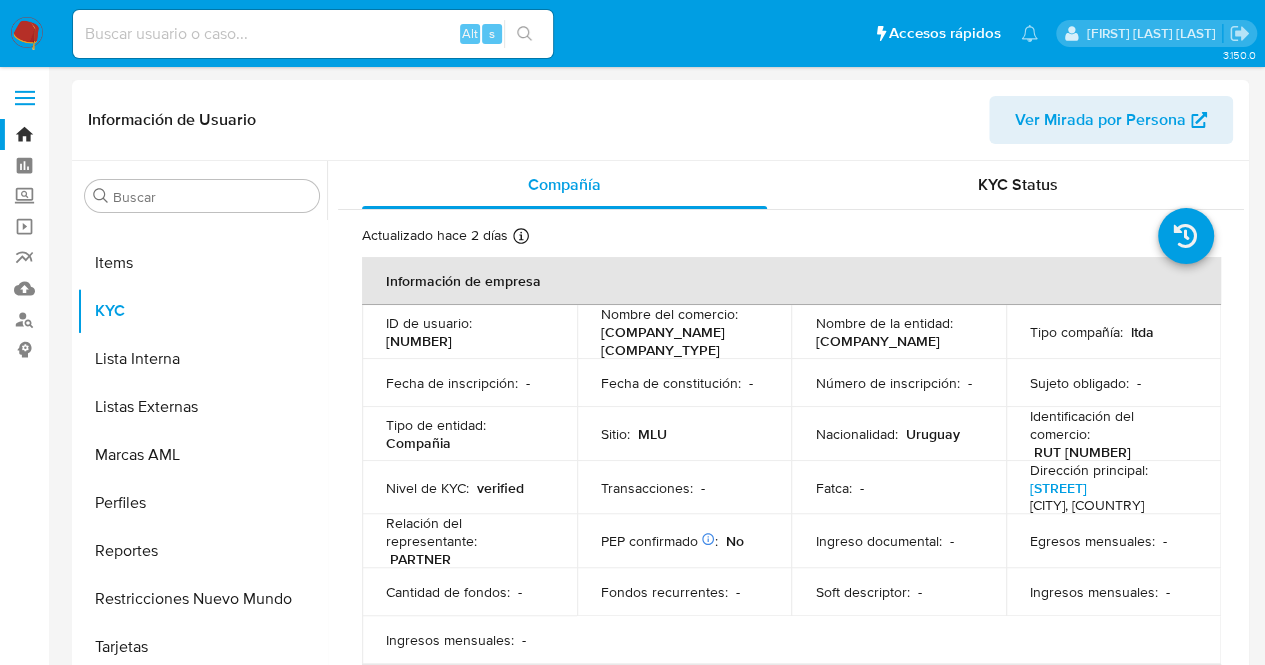 scroll, scrollTop: 400, scrollLeft: 0, axis: vertical 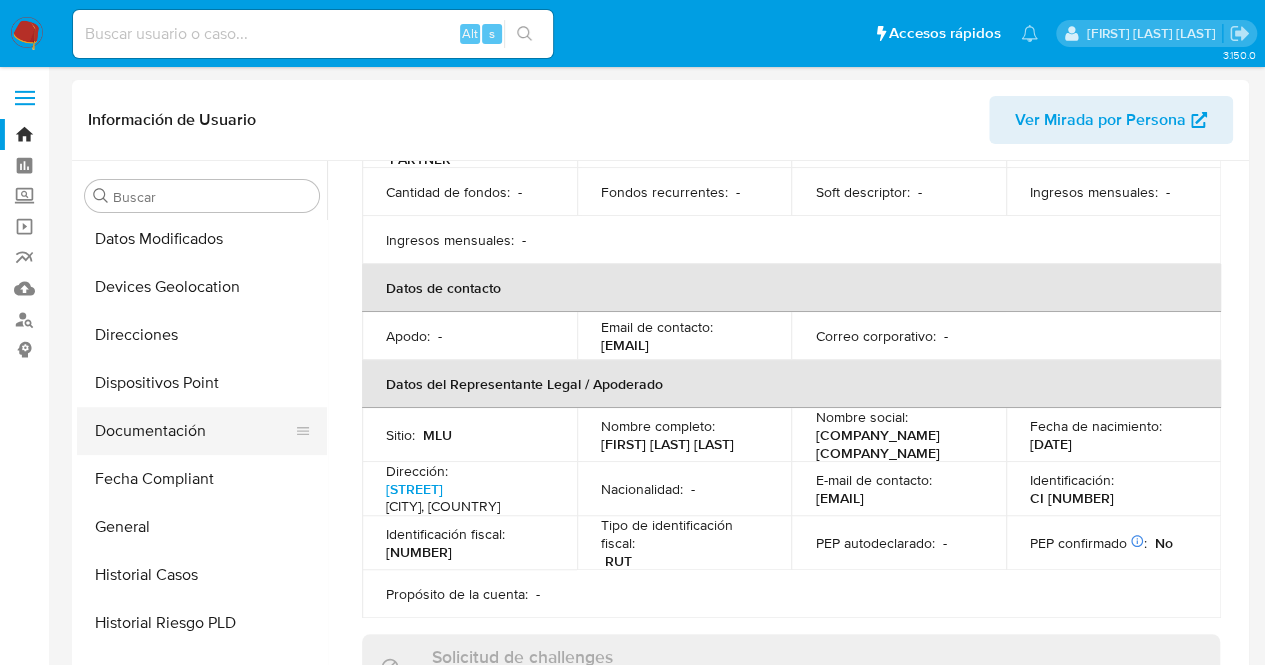 click on "Documentación" at bounding box center (194, 431) 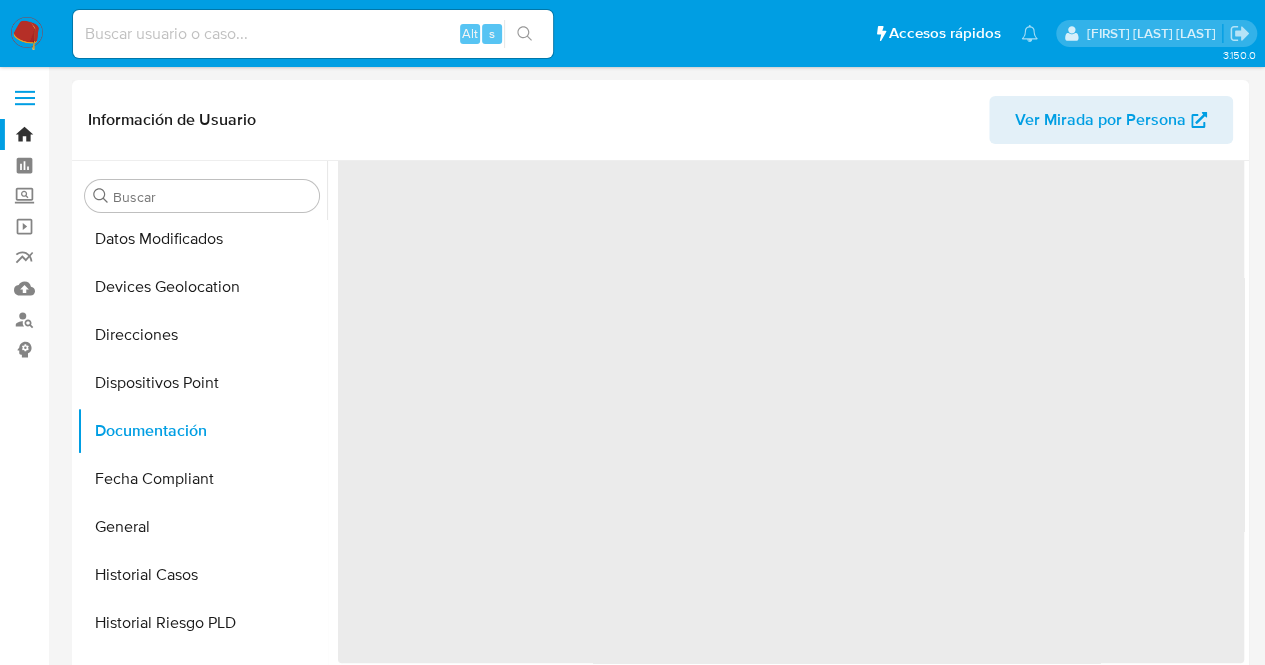 scroll, scrollTop: 0, scrollLeft: 0, axis: both 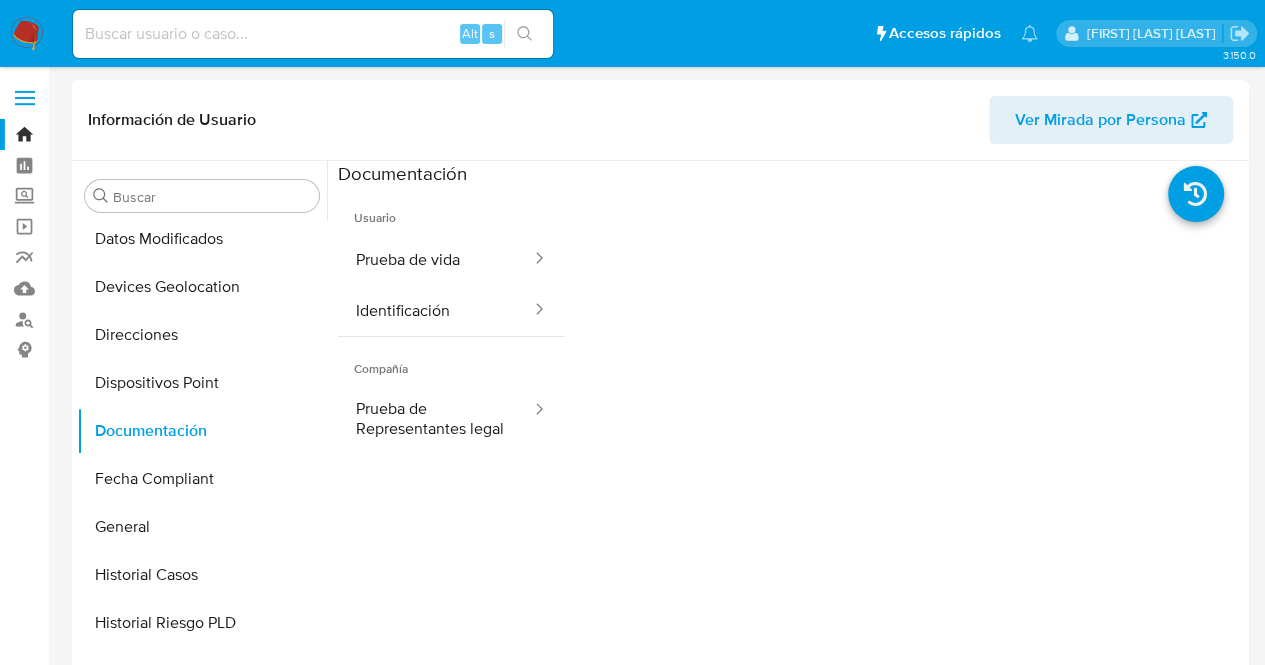 click on "Compañía" at bounding box center (451, 361) 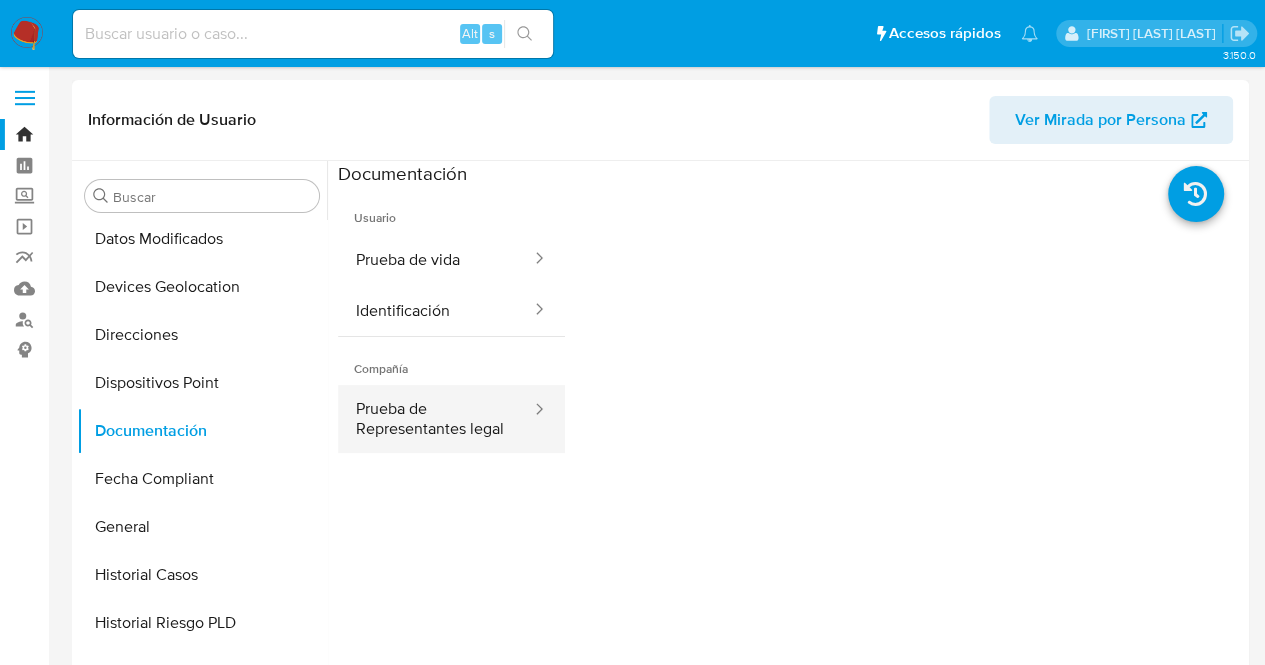 click on "Prueba de Representantes legal" at bounding box center (435, 419) 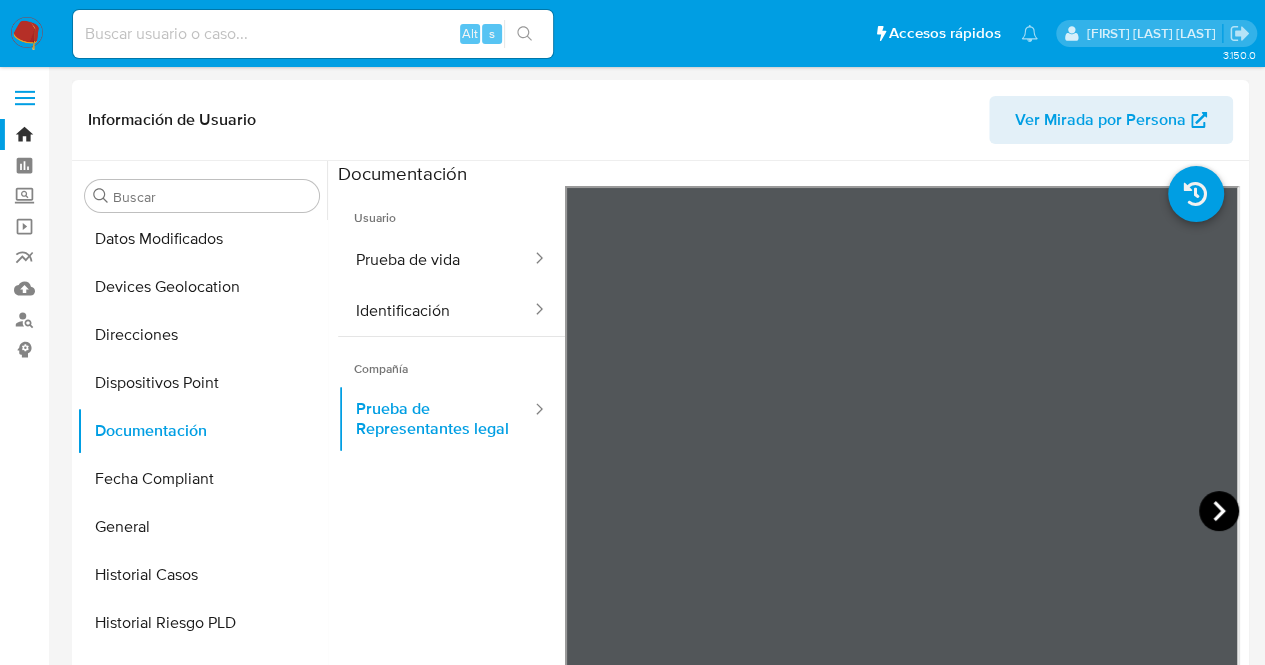 click 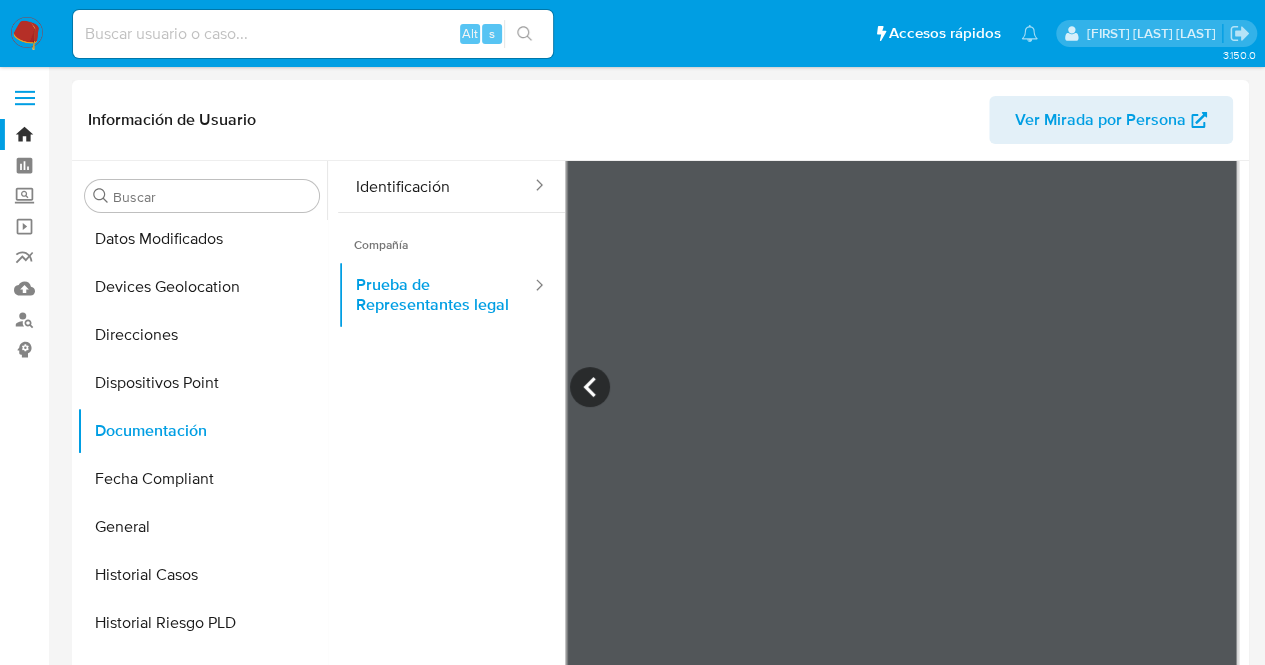 scroll, scrollTop: 174, scrollLeft: 0, axis: vertical 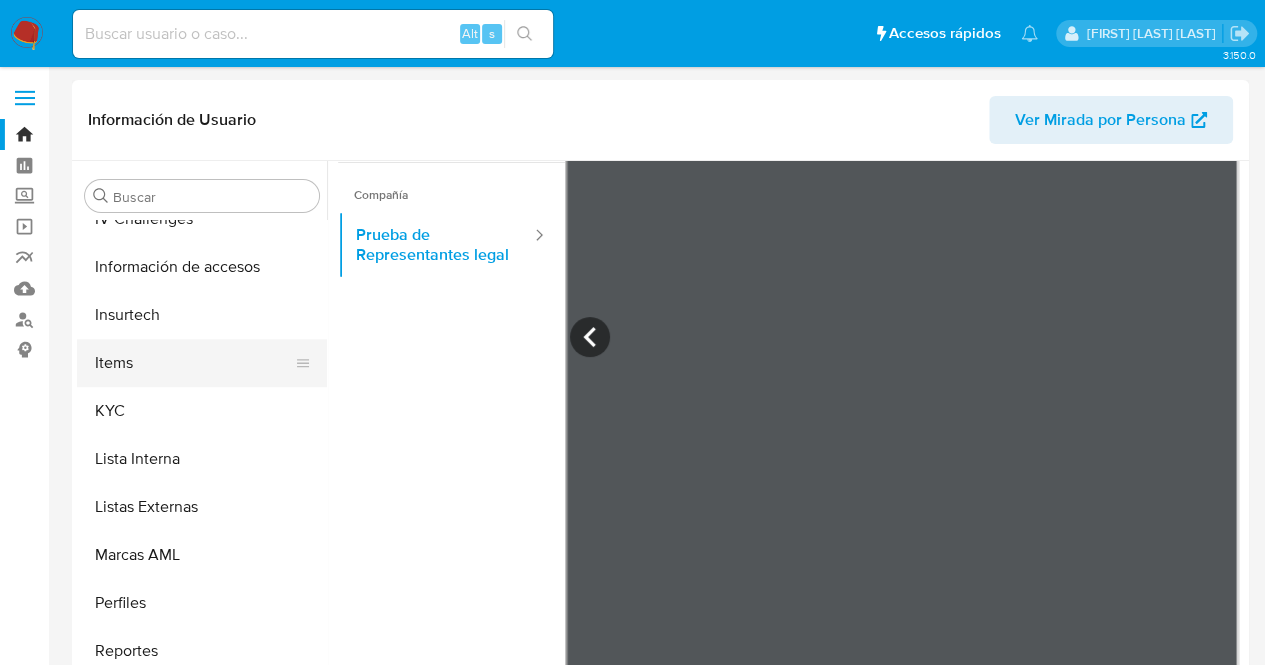 click on "Items" at bounding box center (194, 363) 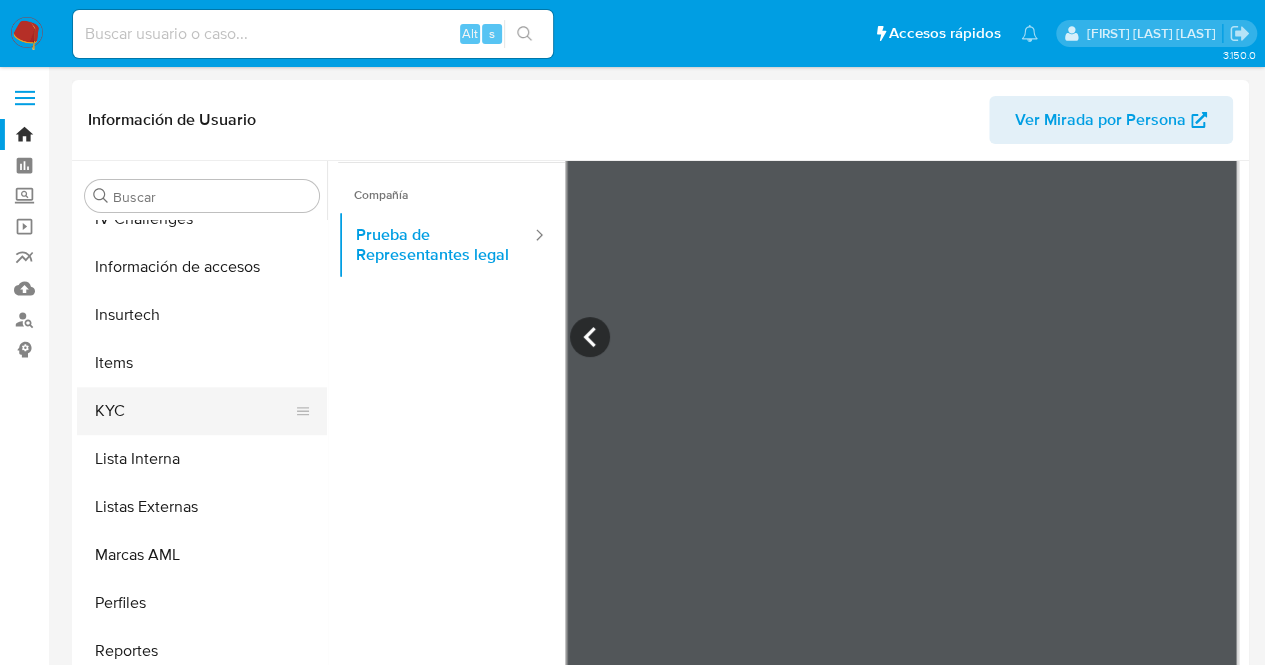 scroll, scrollTop: 0, scrollLeft: 0, axis: both 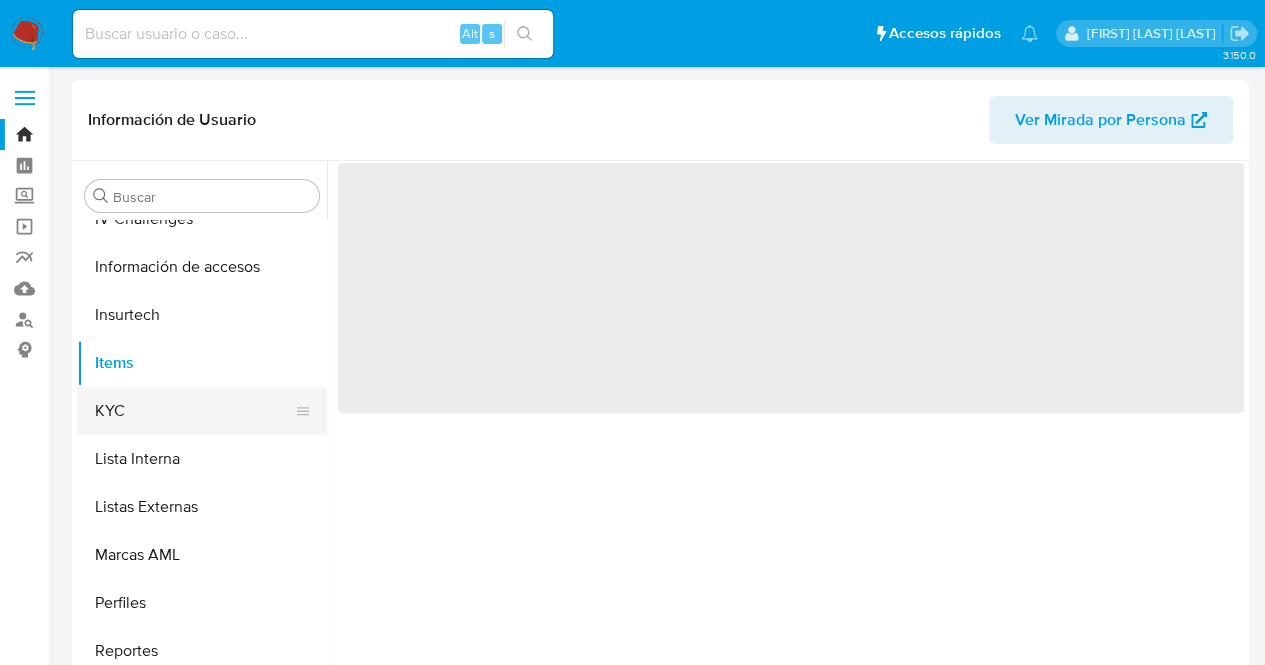 click on "KYC" at bounding box center (194, 411) 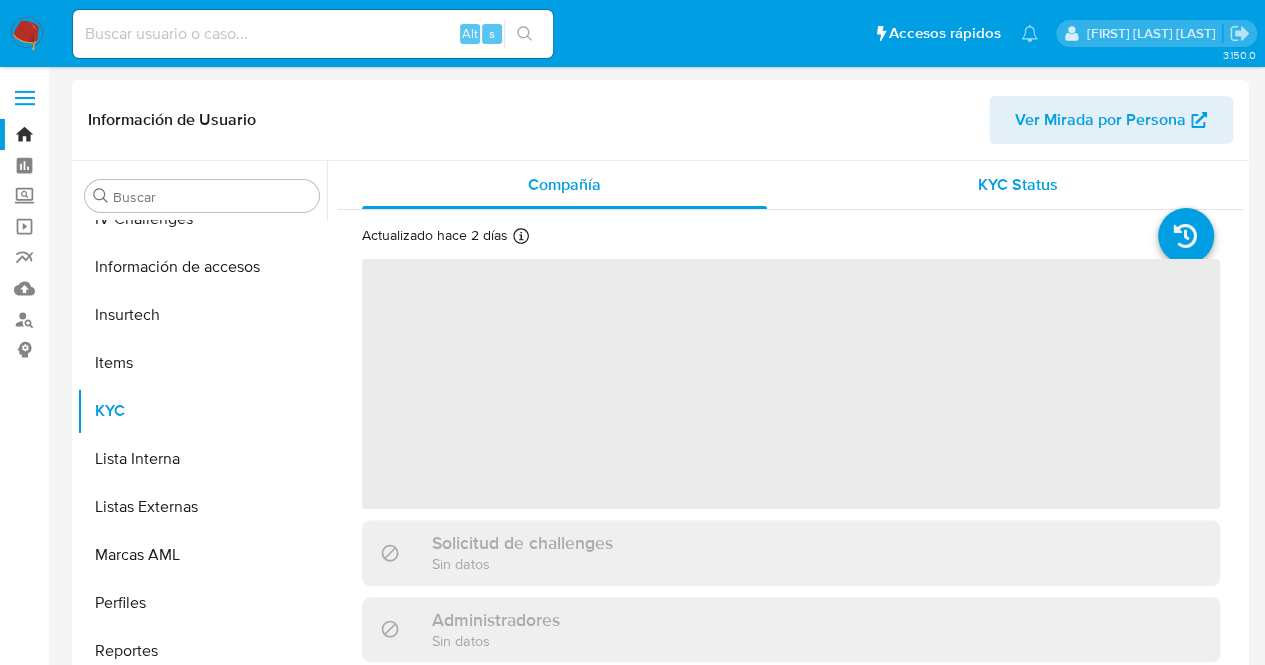 click on "KYC Status" at bounding box center (1018, 184) 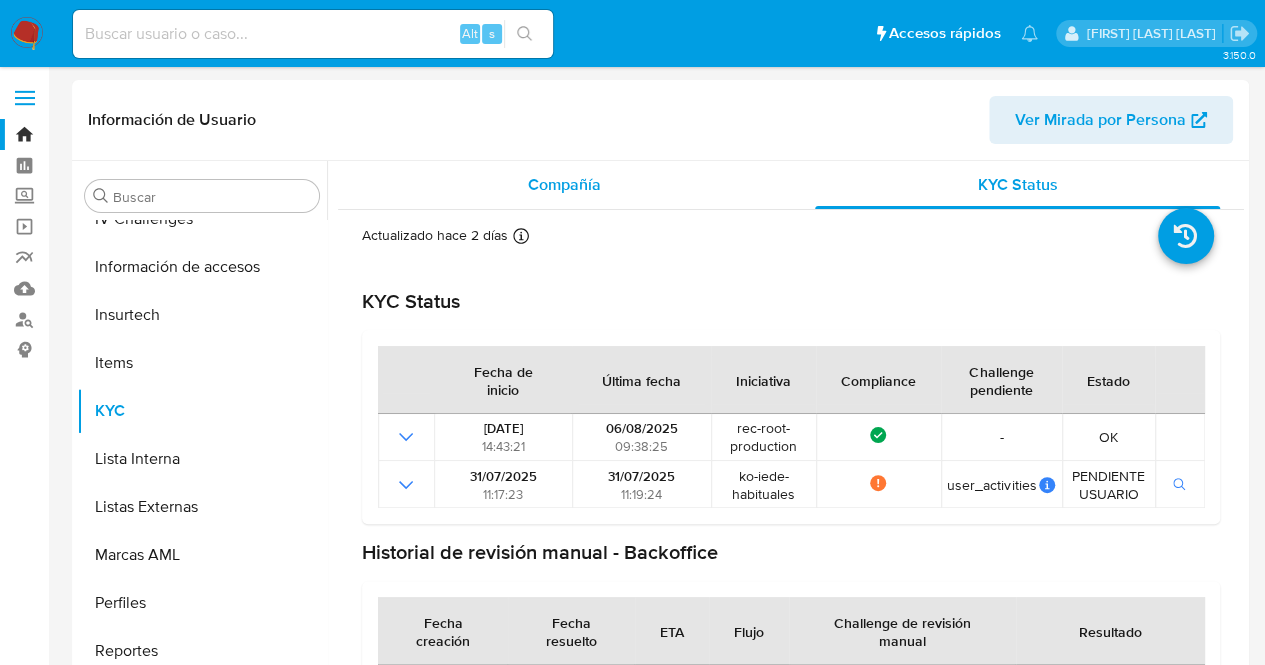 click on "Compañía" at bounding box center [564, 184] 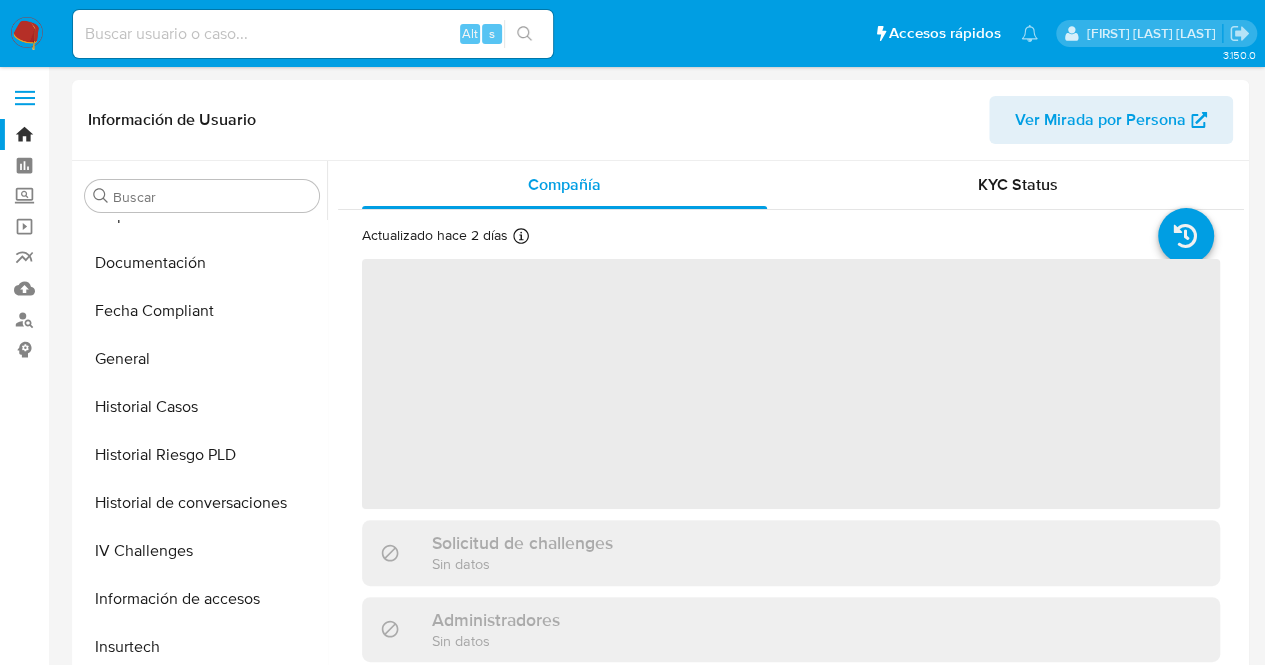scroll, scrollTop: 345, scrollLeft: 0, axis: vertical 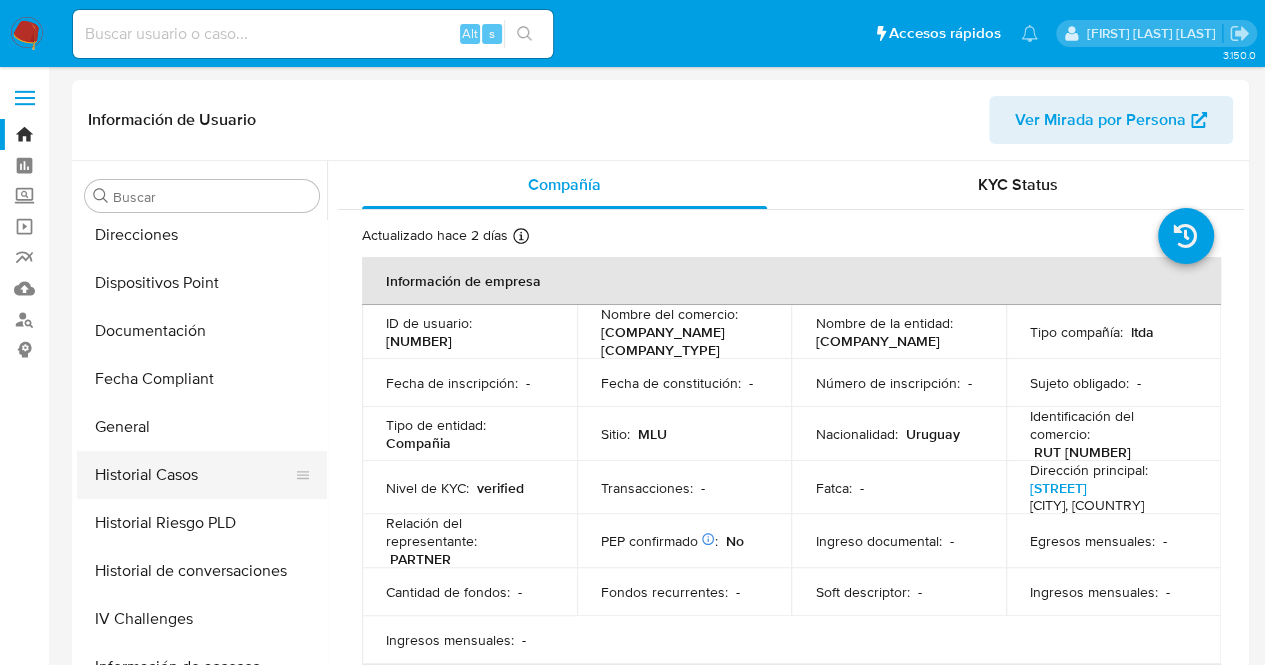 click on "Historial Casos" at bounding box center (194, 475) 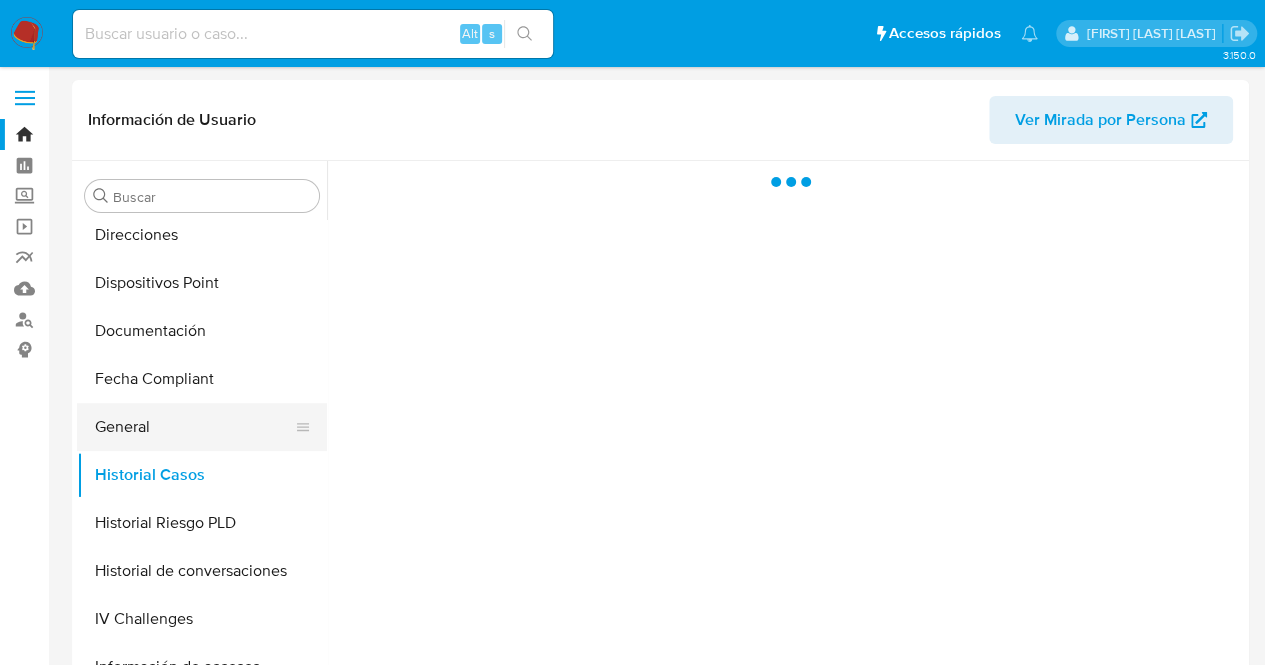 click on "General" at bounding box center (194, 427) 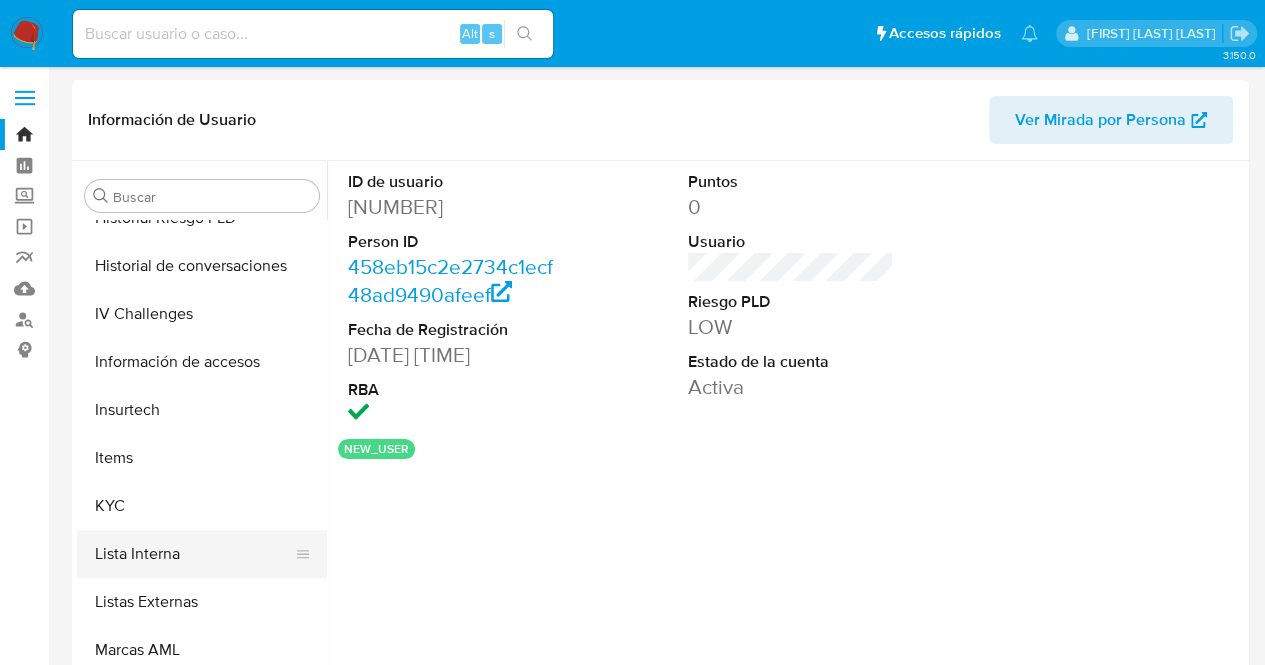 scroll, scrollTop: 845, scrollLeft: 0, axis: vertical 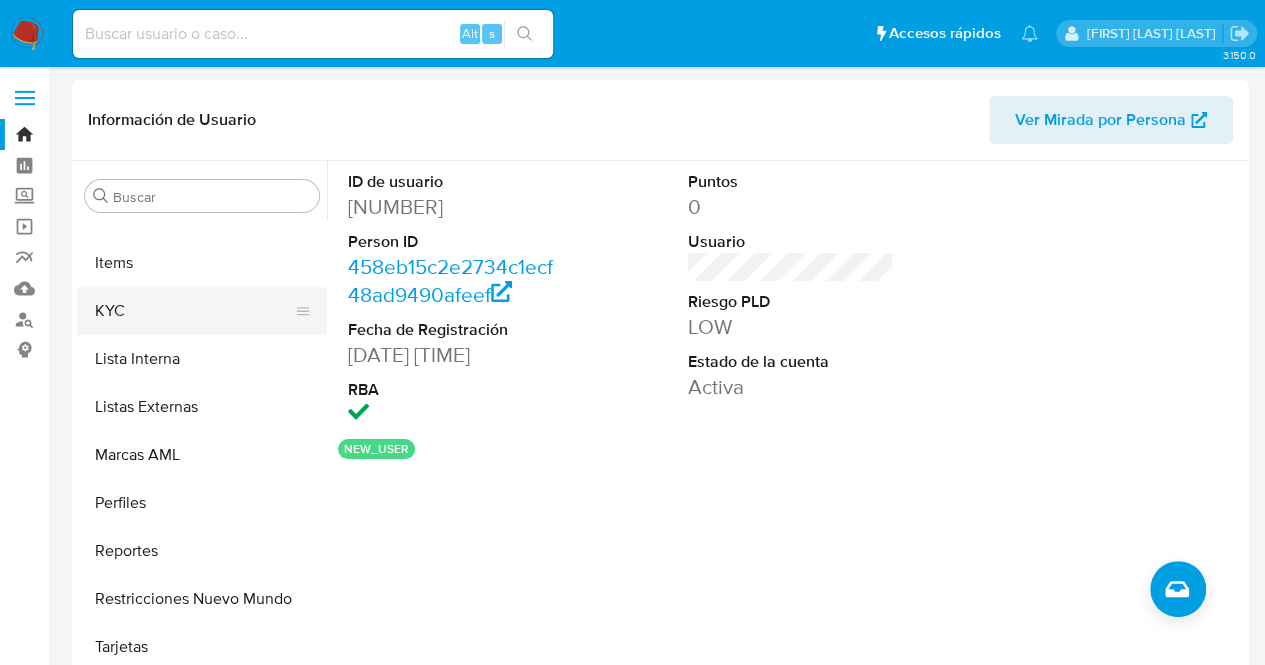 click on "KYC" at bounding box center [194, 311] 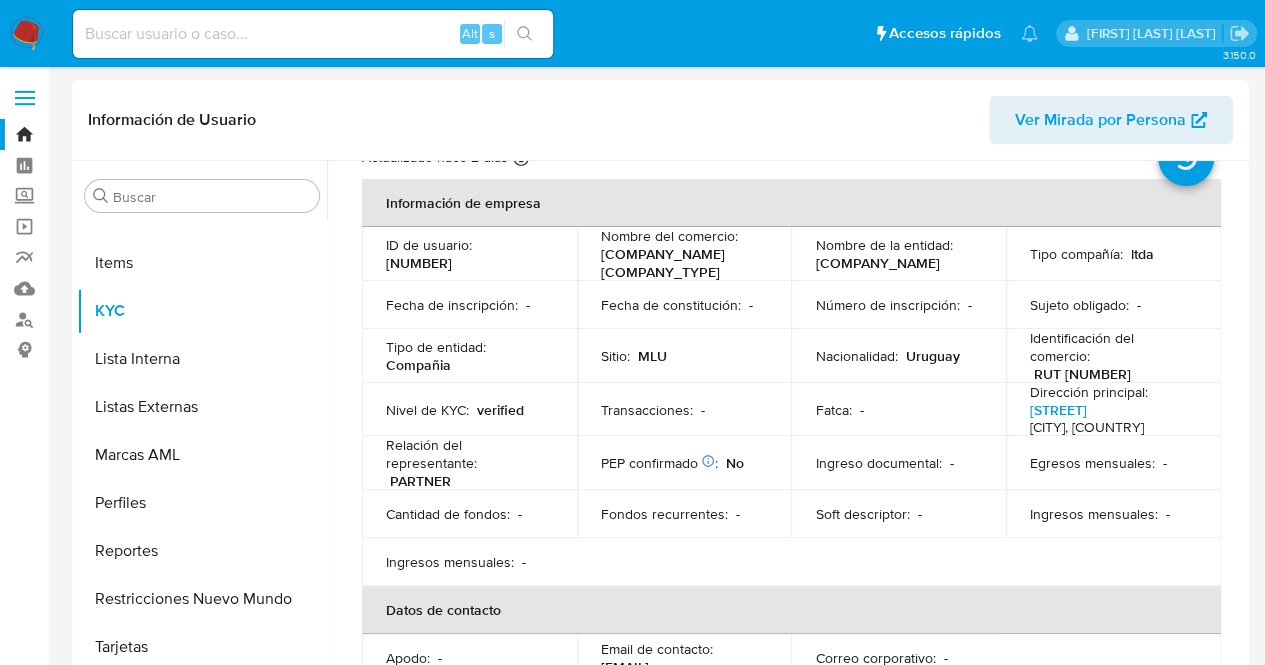 scroll, scrollTop: 0, scrollLeft: 0, axis: both 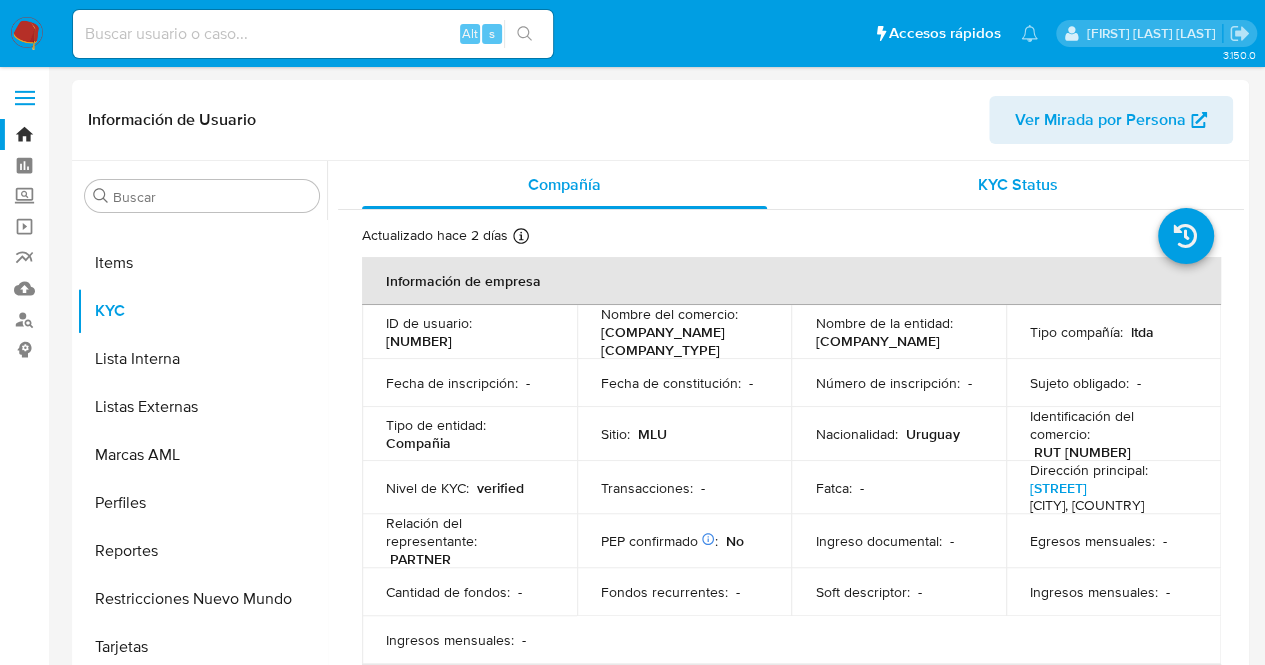 click on "KYC Status" at bounding box center (1018, 184) 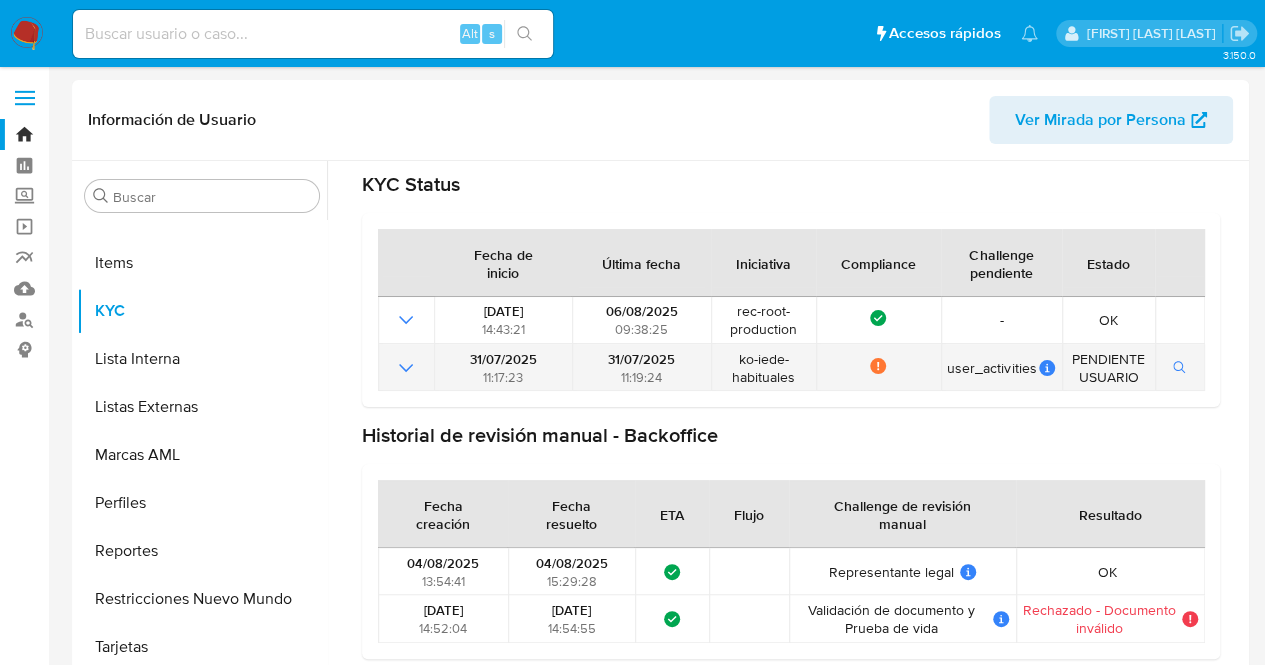 scroll, scrollTop: 118, scrollLeft: 0, axis: vertical 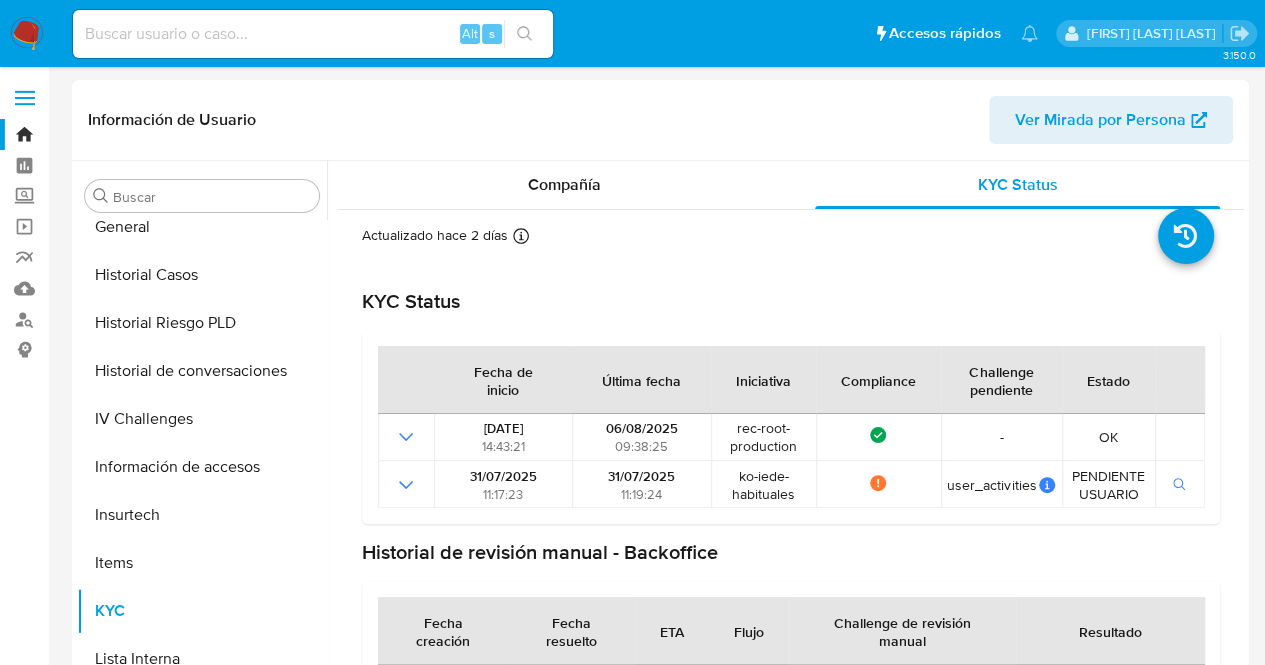 click on "Actualizado hace 2 días   Creado: [DATE] [TIME] Actualizado: [DATE] [TIME]" at bounding box center [791, 501] 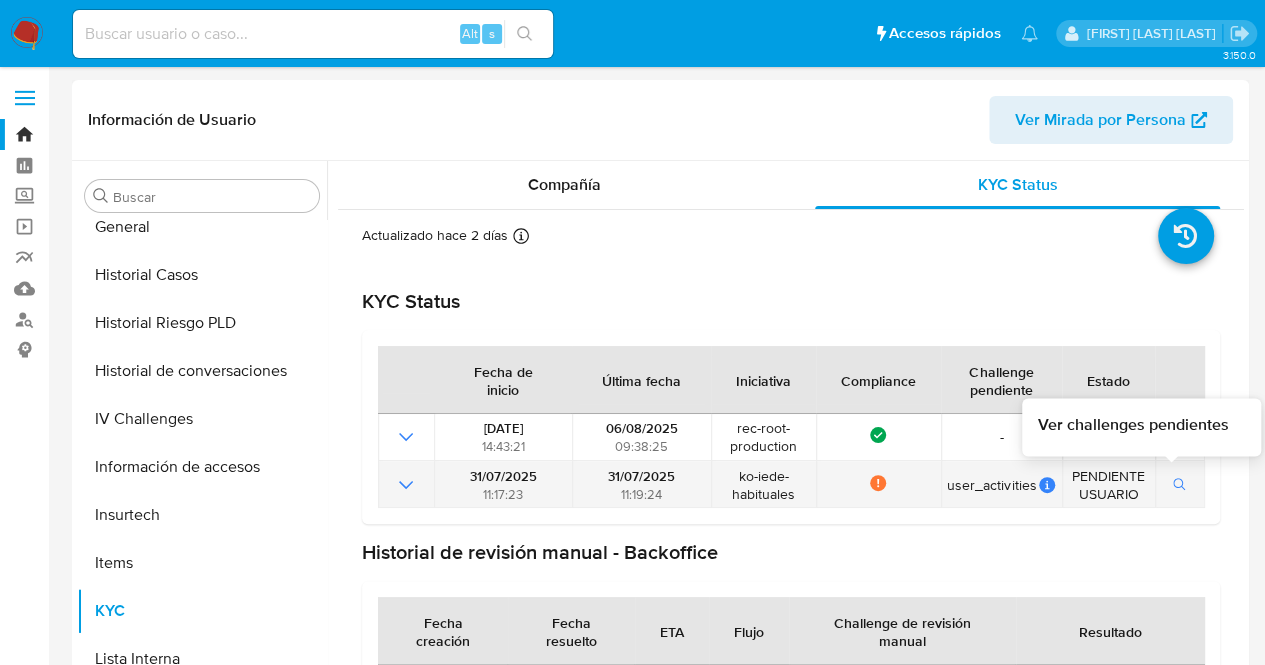 click 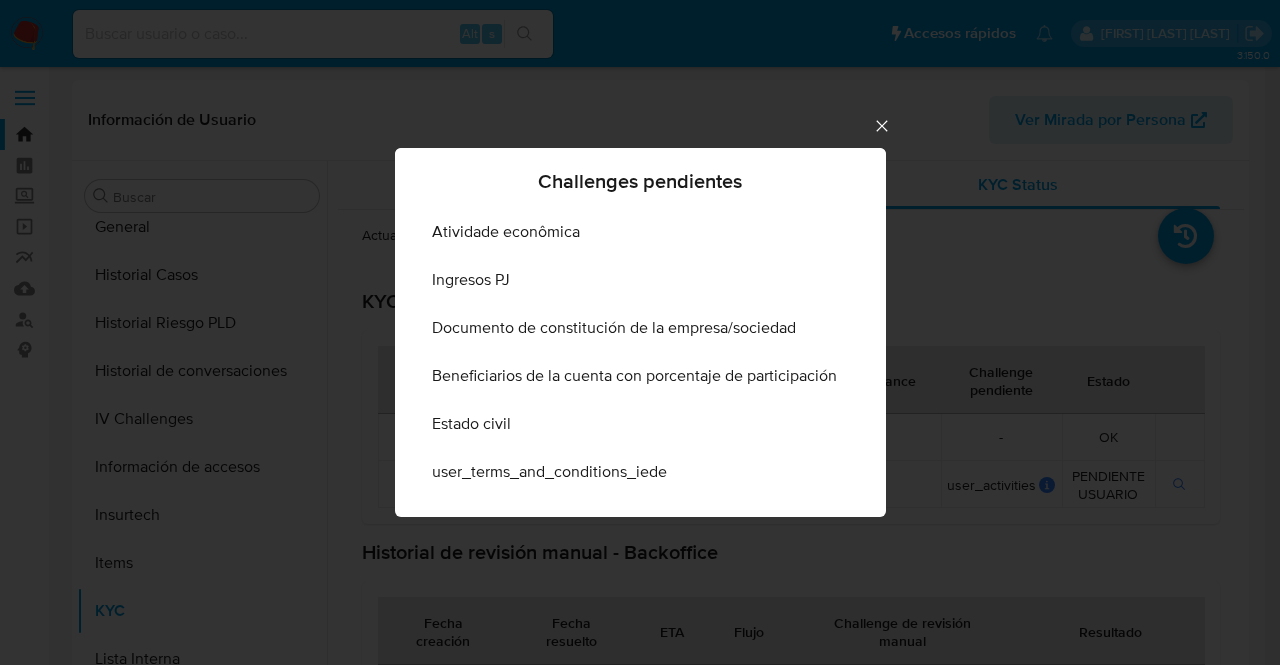 click 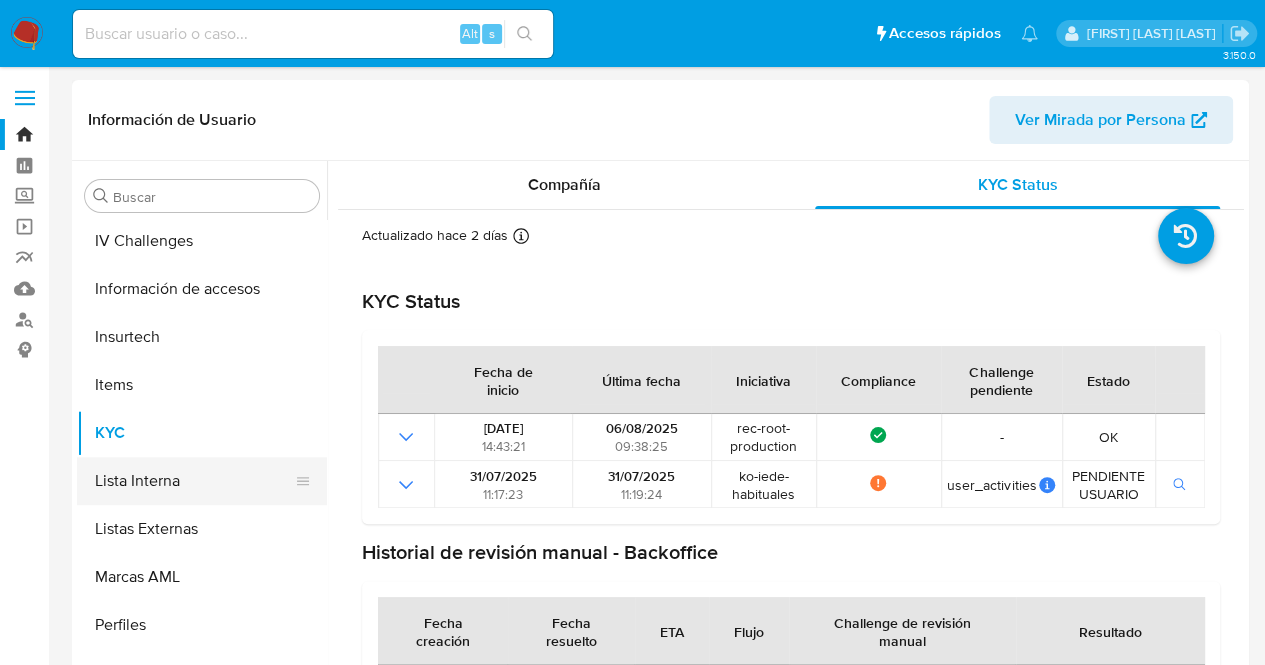 scroll, scrollTop: 845, scrollLeft: 0, axis: vertical 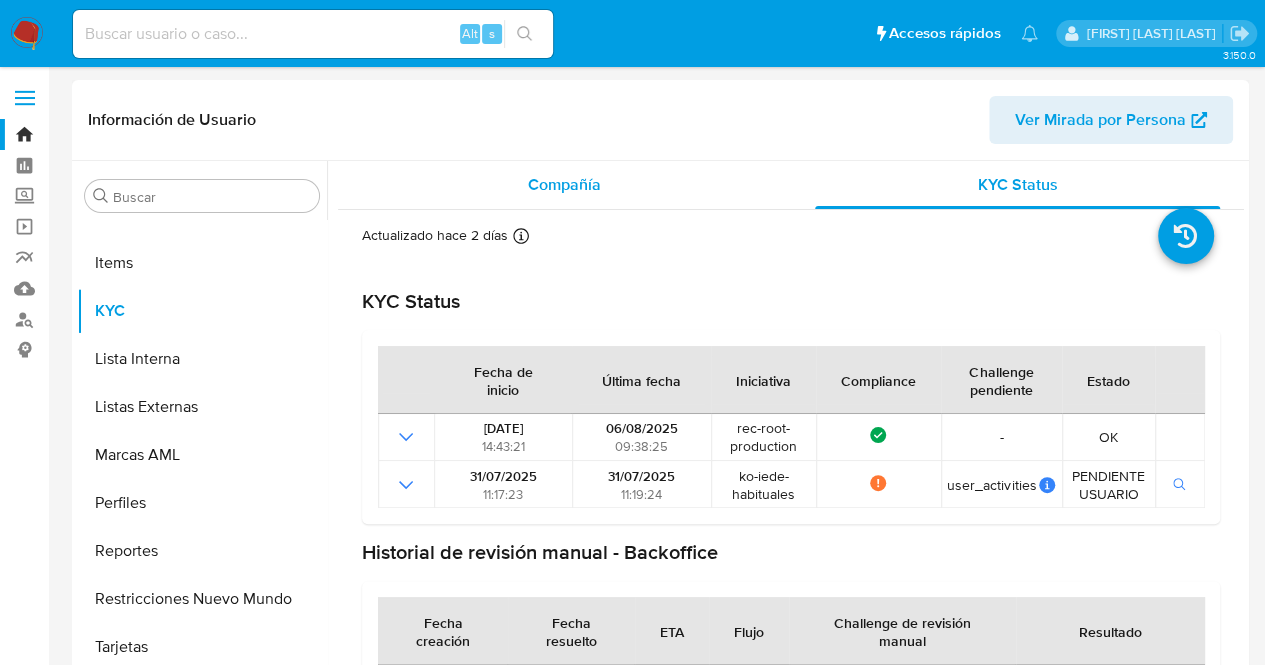 click on "Compañía" at bounding box center (564, 185) 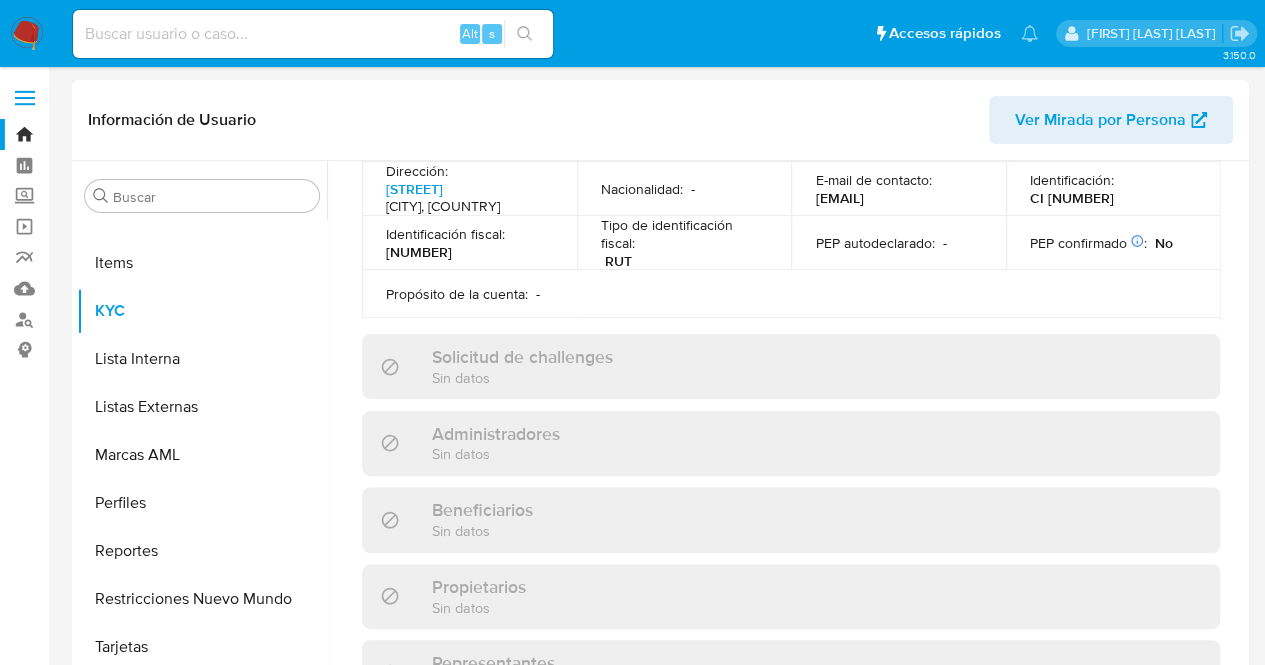 scroll, scrollTop: 1188, scrollLeft: 0, axis: vertical 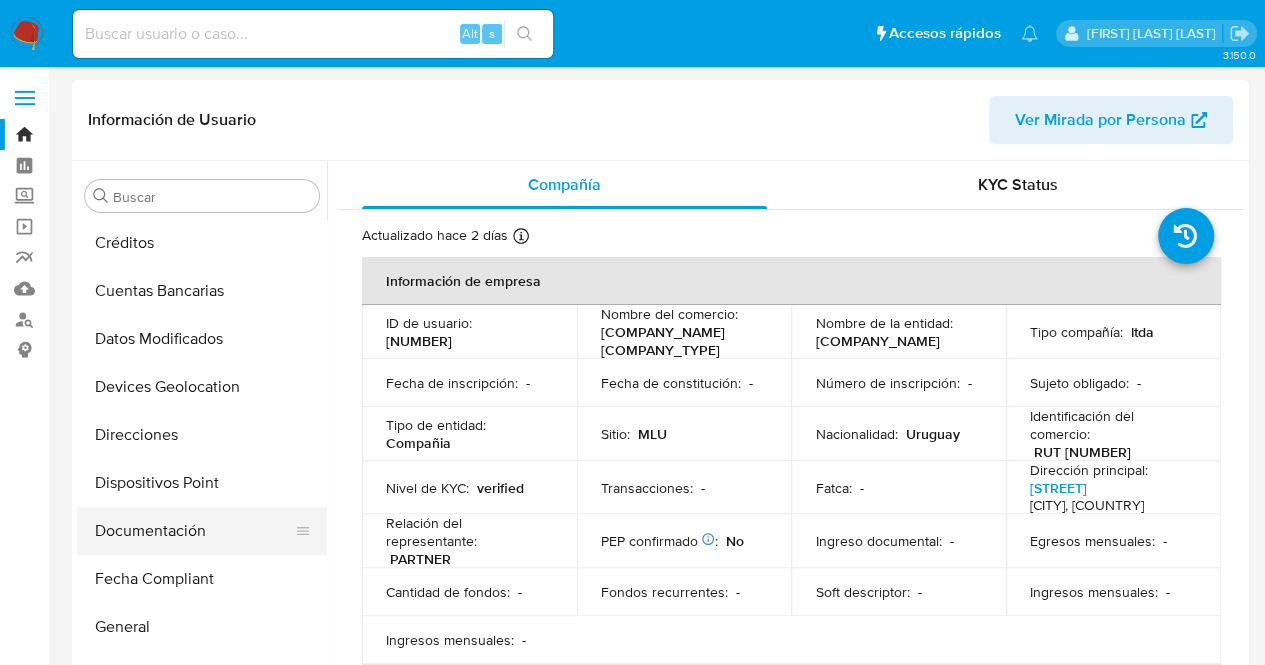 click on "Documentación" at bounding box center [194, 531] 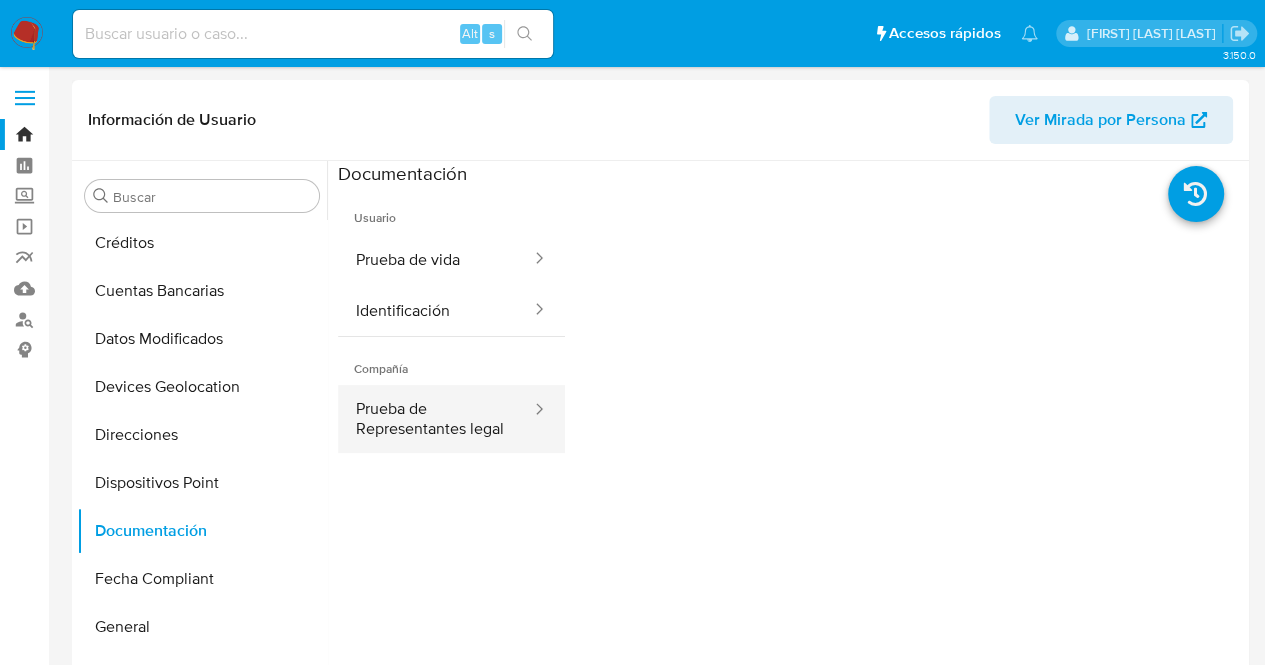 click on "Prueba de Representantes legal" at bounding box center (435, 419) 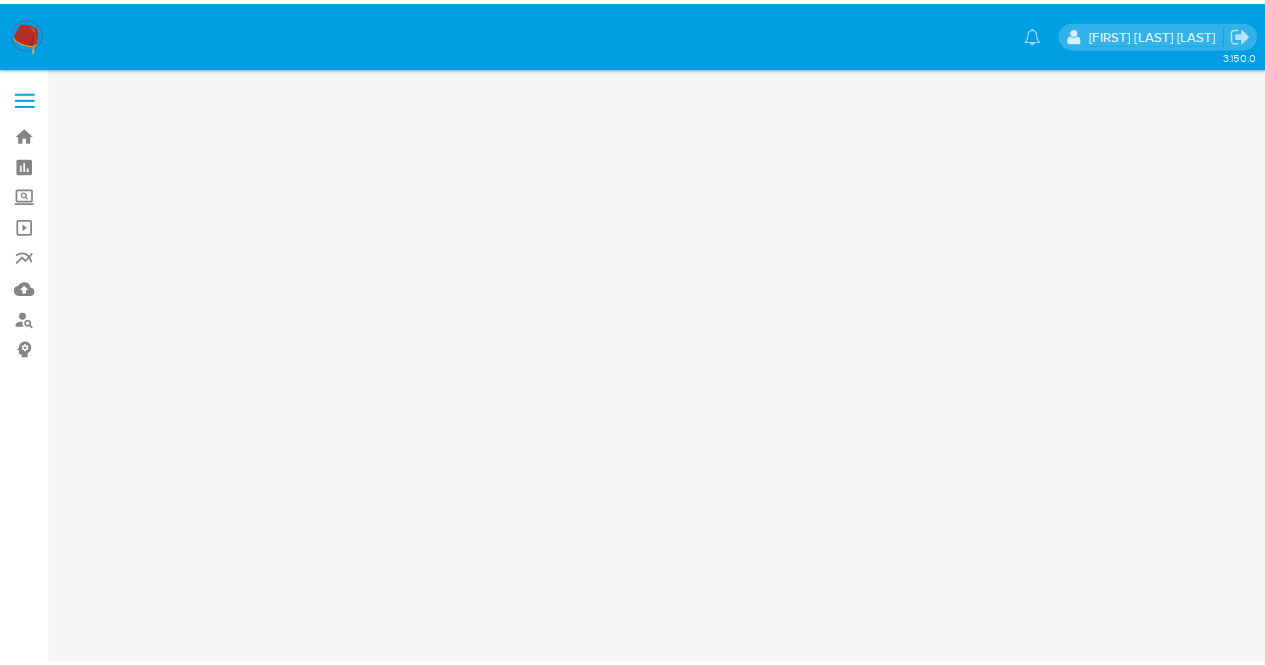 scroll, scrollTop: 0, scrollLeft: 0, axis: both 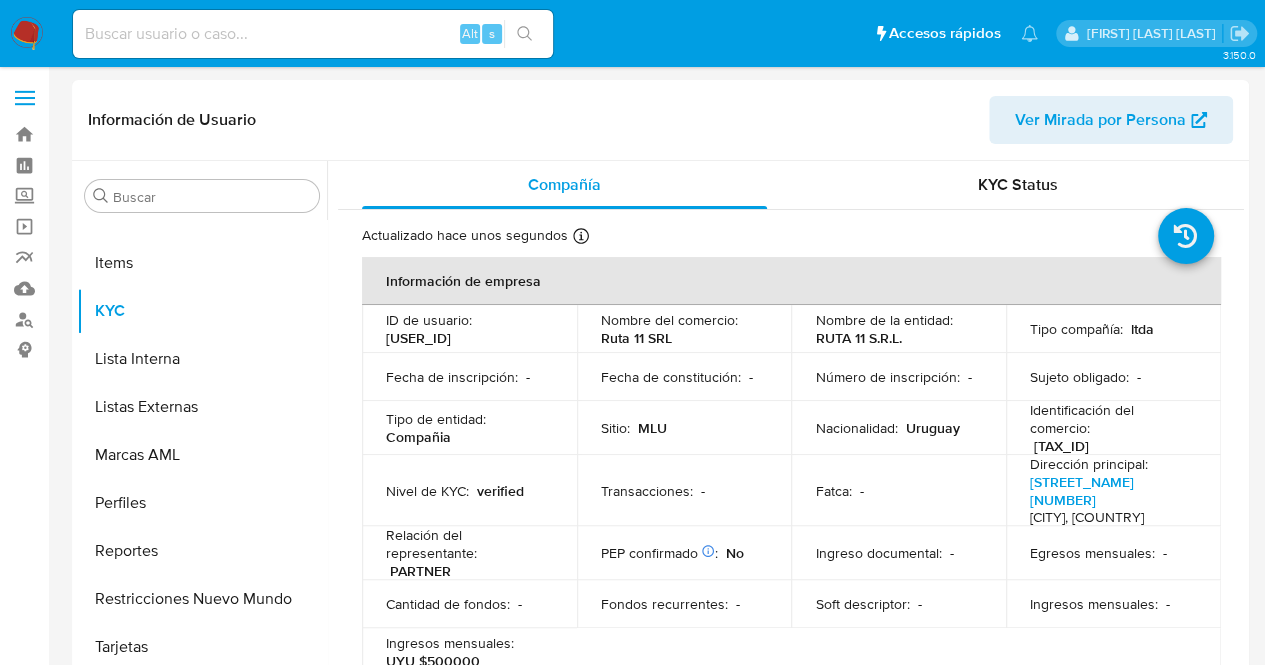 click on "Información de empresa" at bounding box center [791, 281] 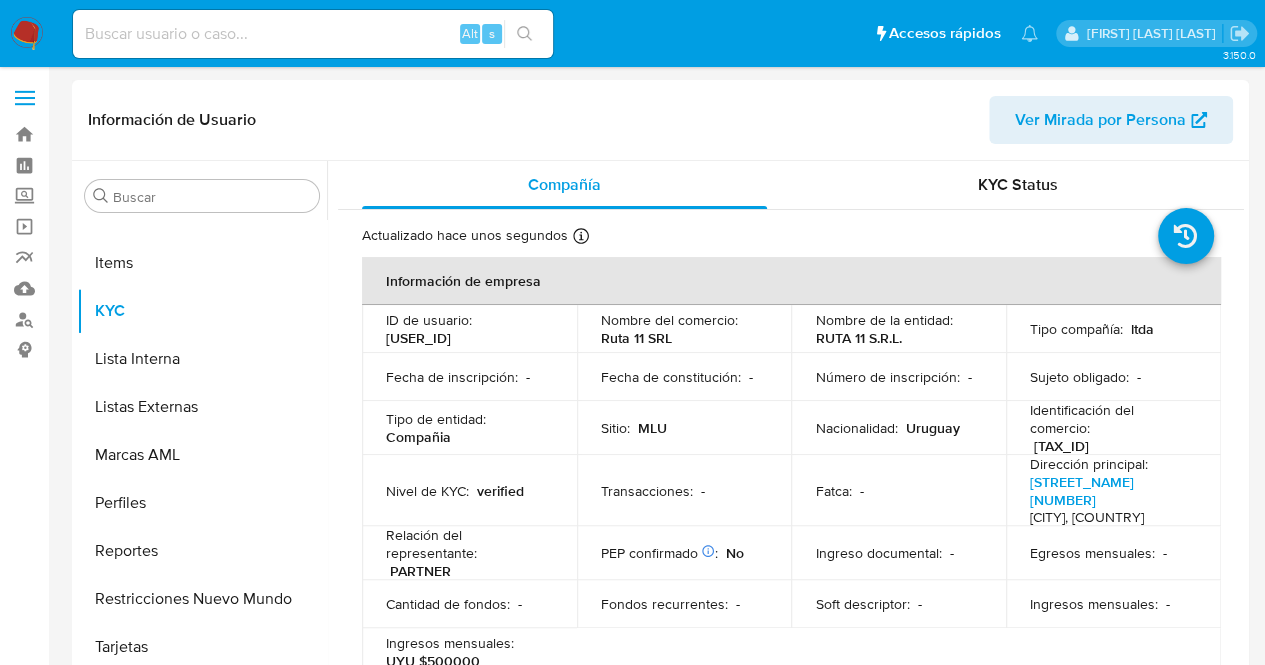 select on "10" 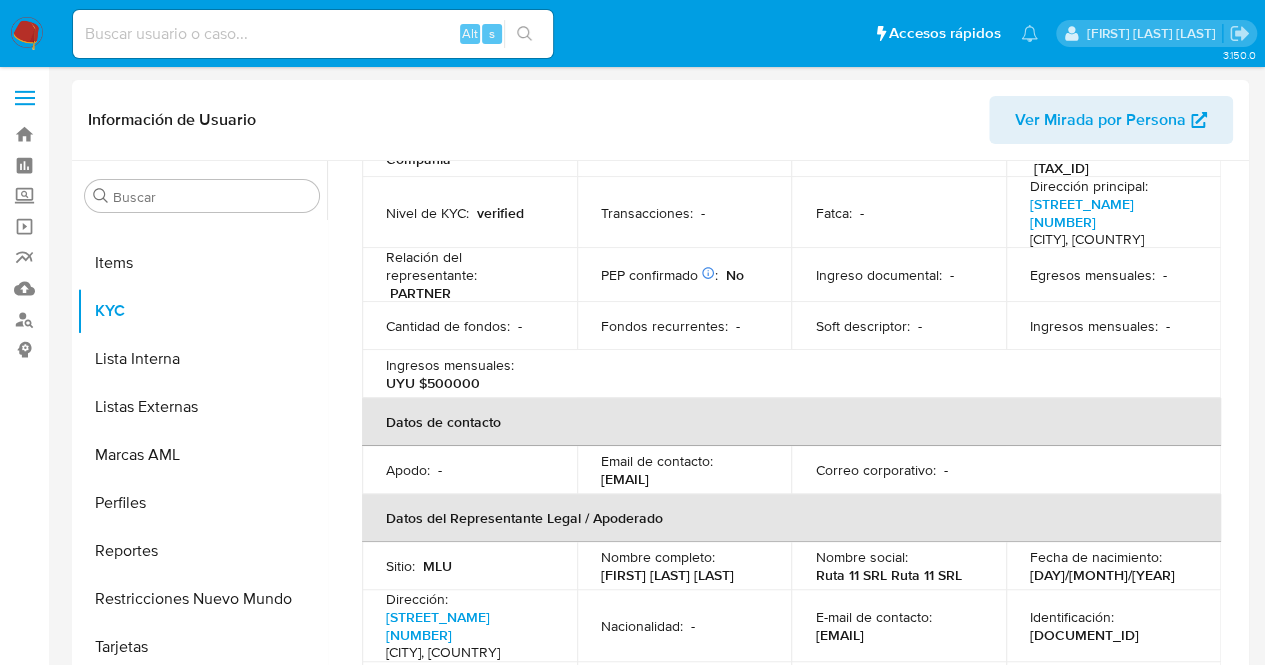 scroll, scrollTop: 26, scrollLeft: 0, axis: vertical 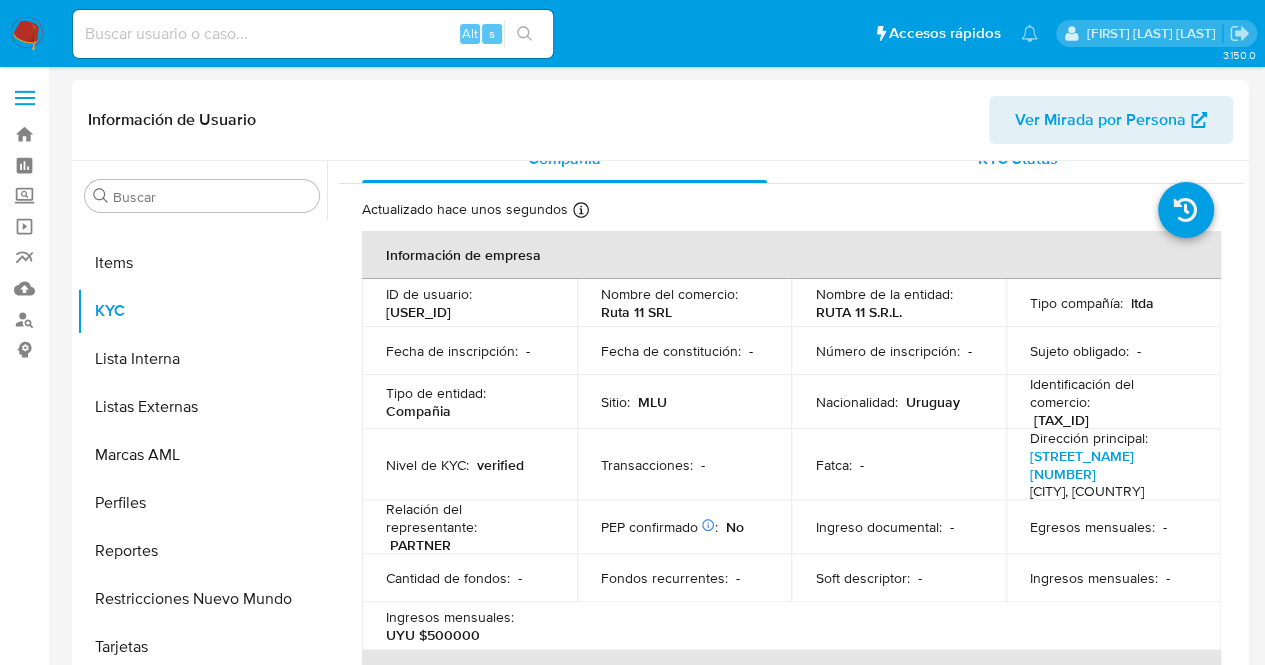click on "KYC Status" at bounding box center [1018, 158] 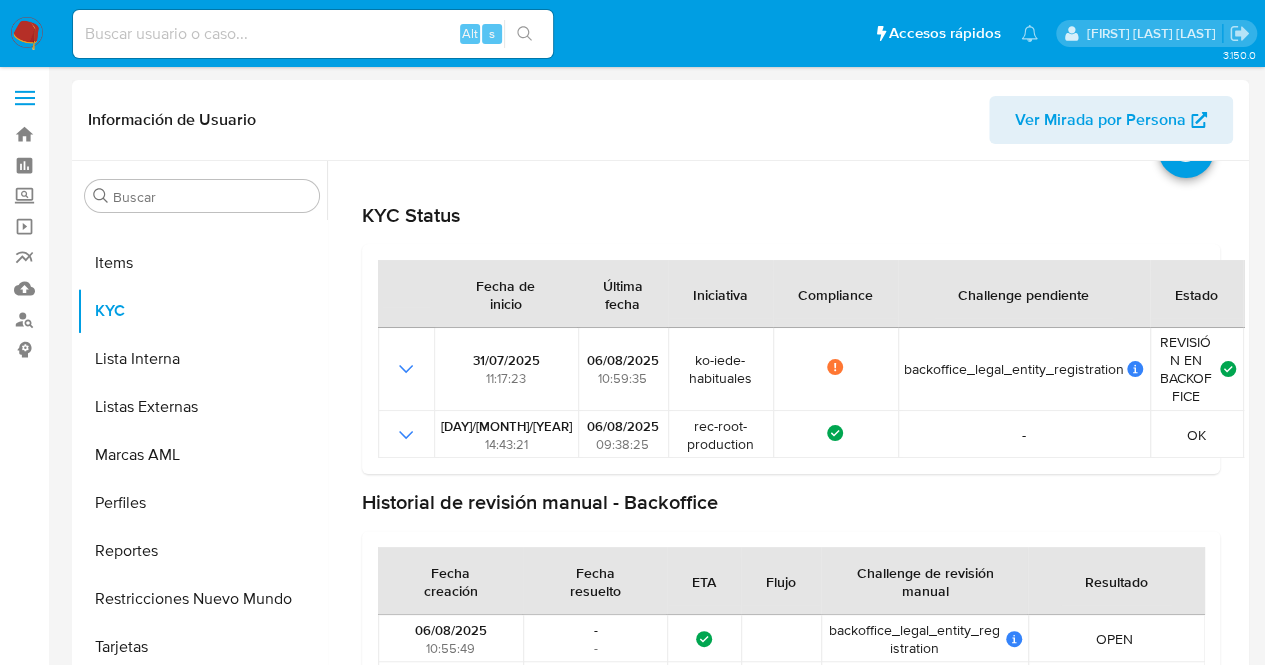 scroll, scrollTop: 200, scrollLeft: 0, axis: vertical 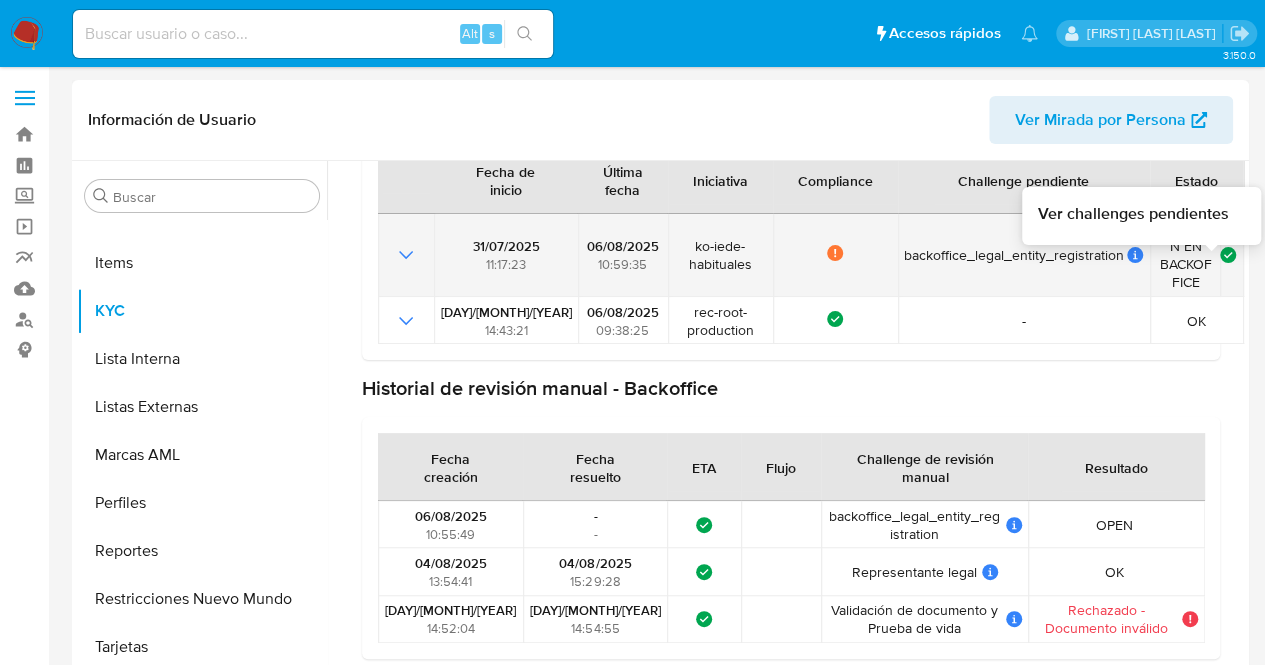 click 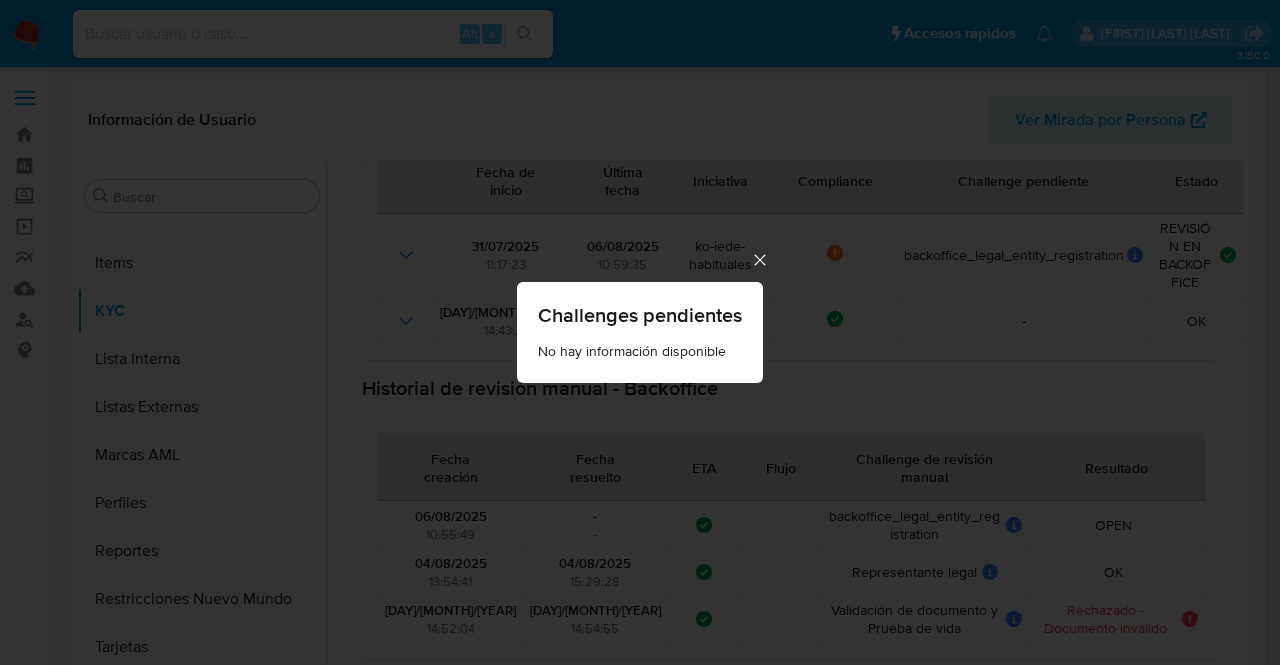 click 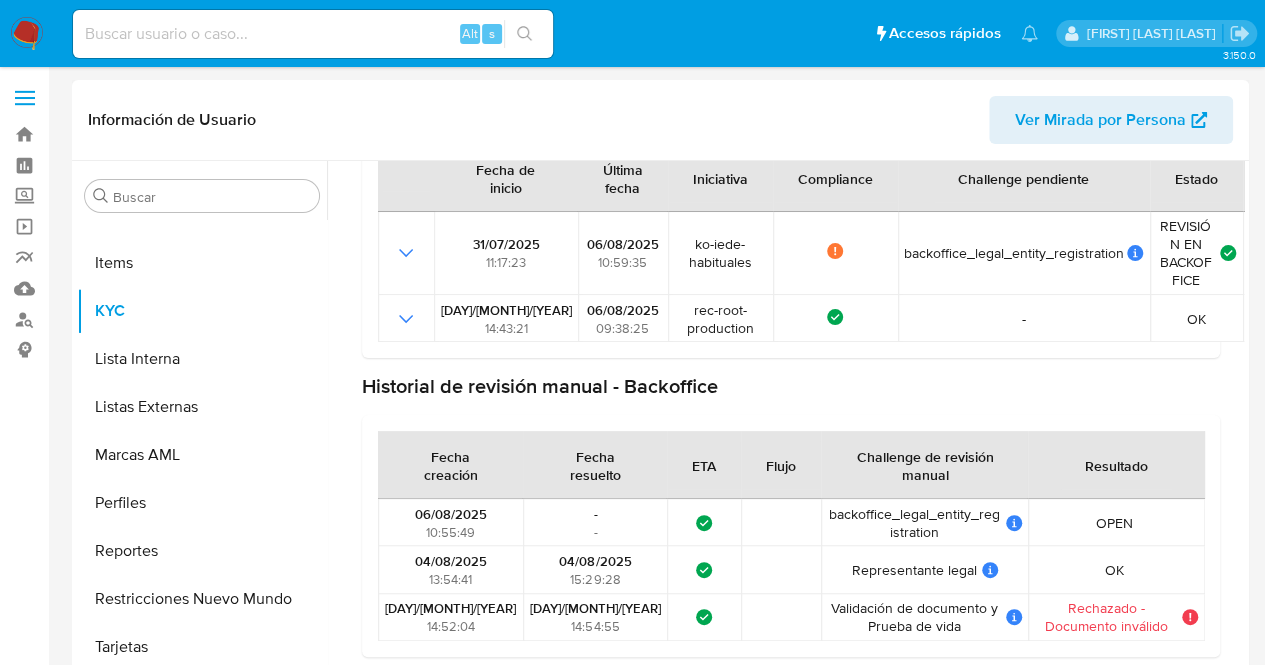 scroll, scrollTop: 220, scrollLeft: 0, axis: vertical 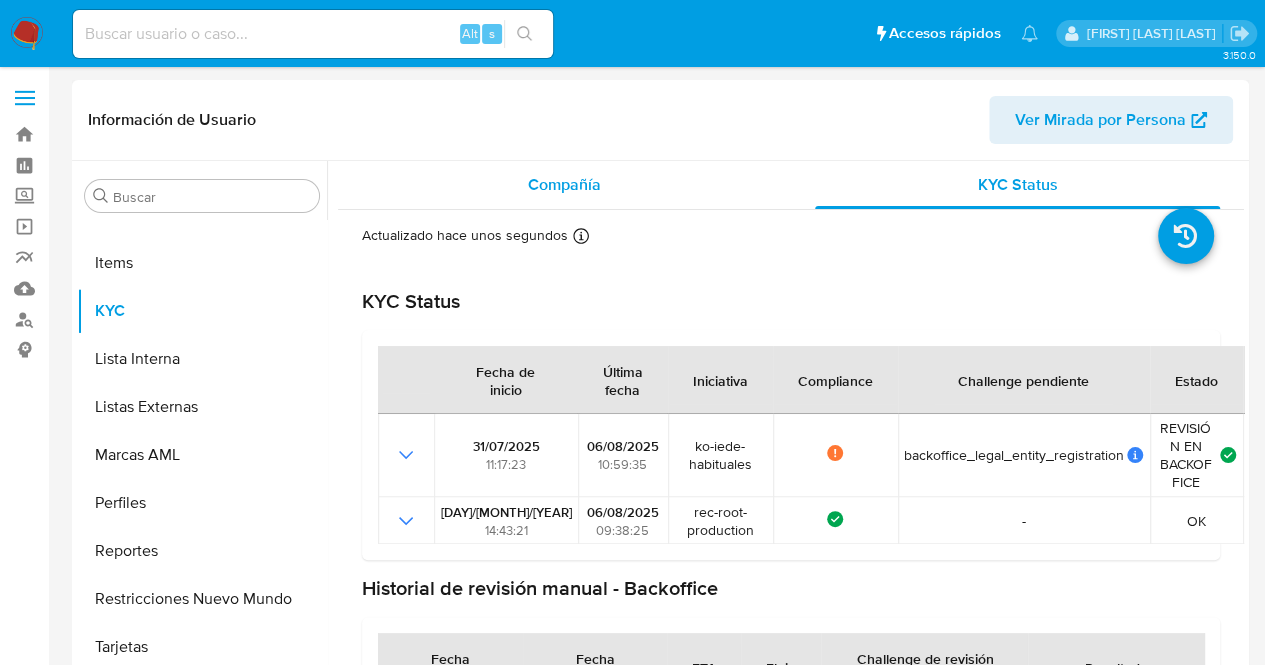 click on "Compañía" at bounding box center (564, 185) 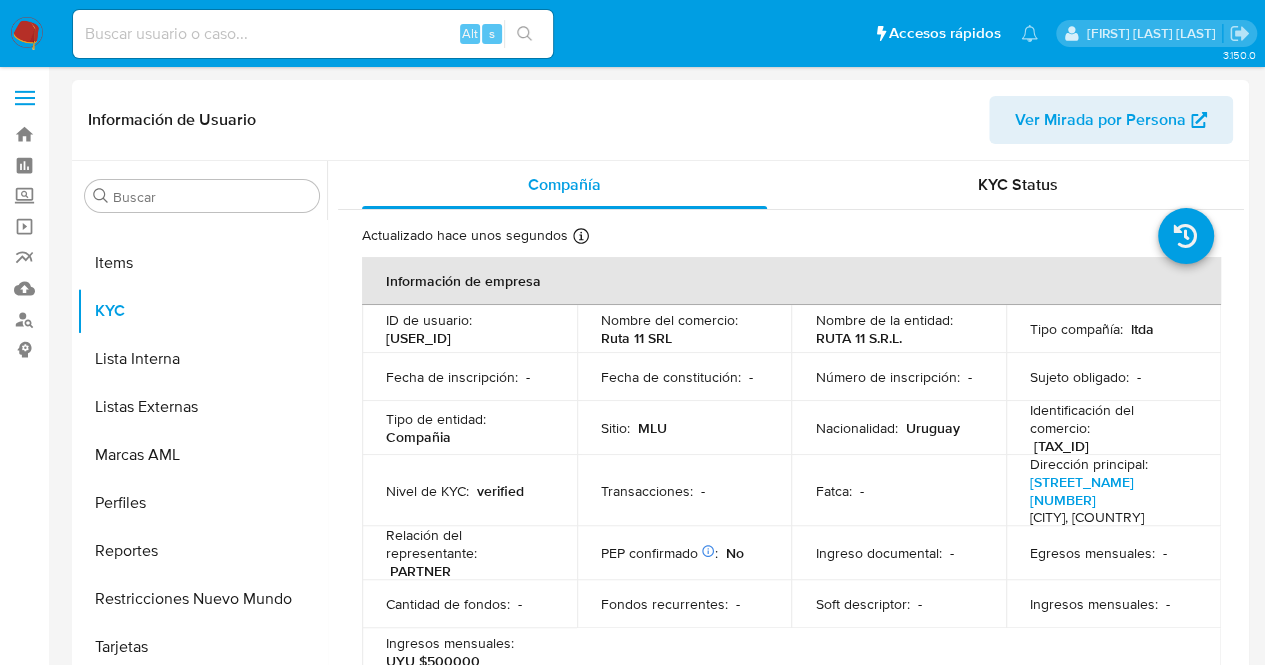 click on "Nacionalidad :    Uruguay" at bounding box center (898, 428) 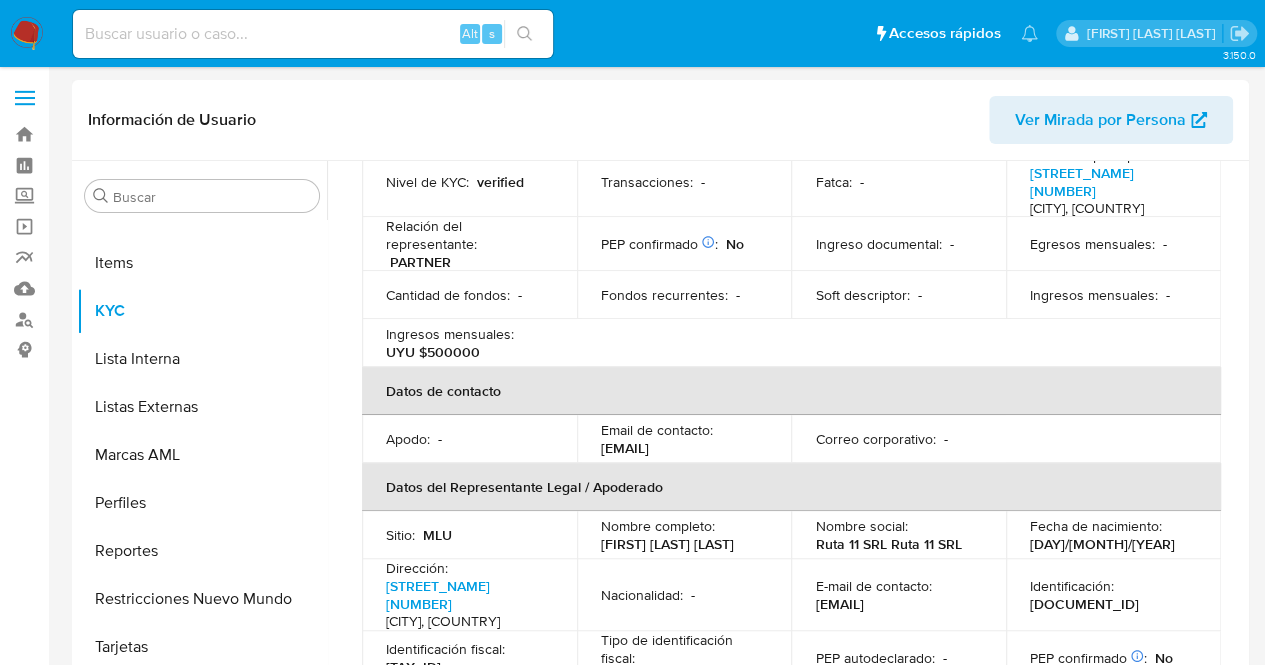 scroll, scrollTop: 126, scrollLeft: 0, axis: vertical 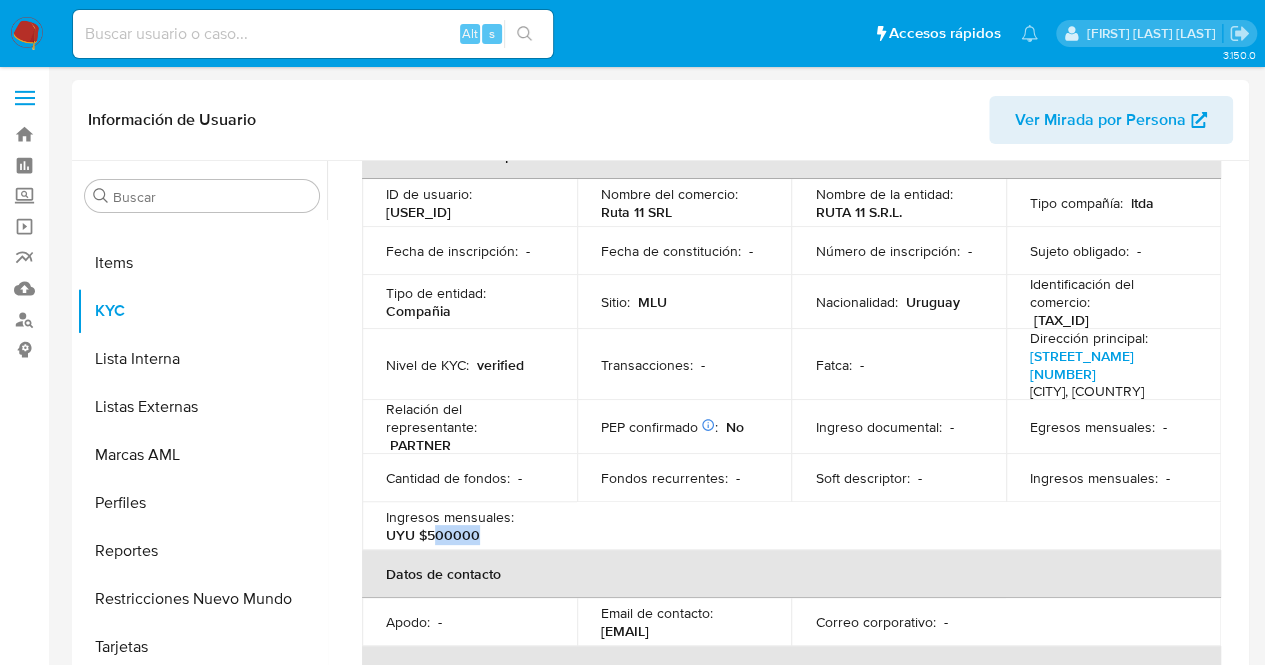drag, startPoint x: 437, startPoint y: 517, endPoint x: 479, endPoint y: 519, distance: 42.047592 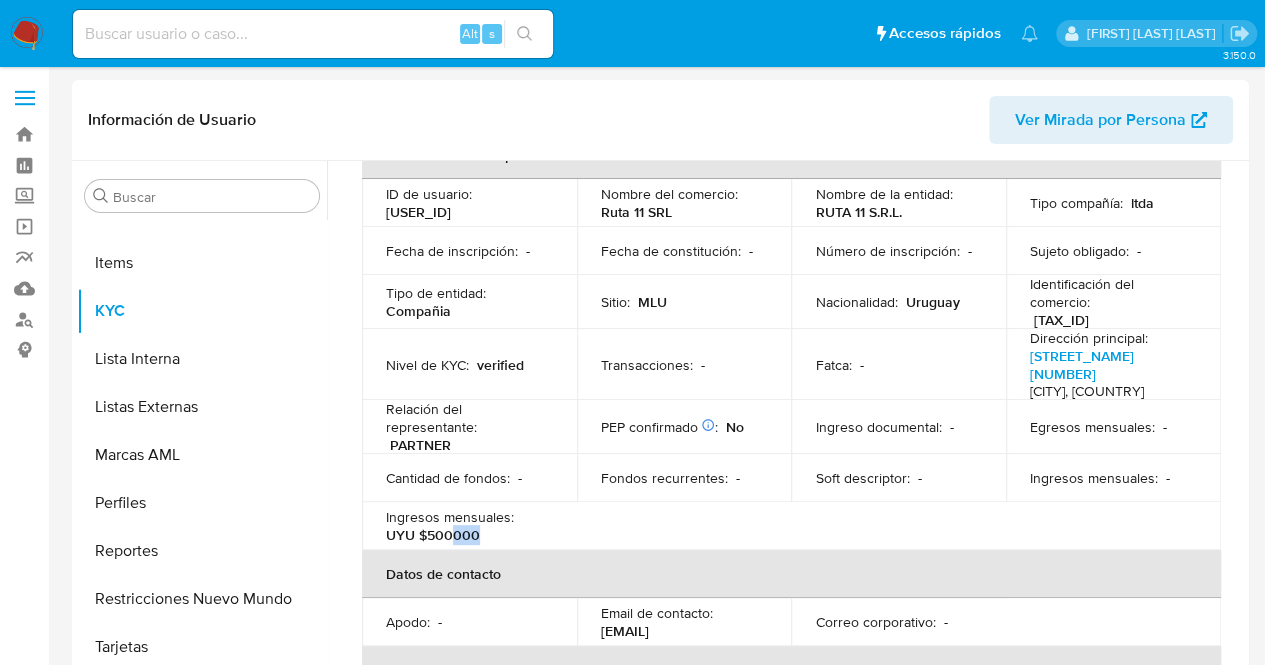 drag, startPoint x: 452, startPoint y: 518, endPoint x: 502, endPoint y: 518, distance: 50 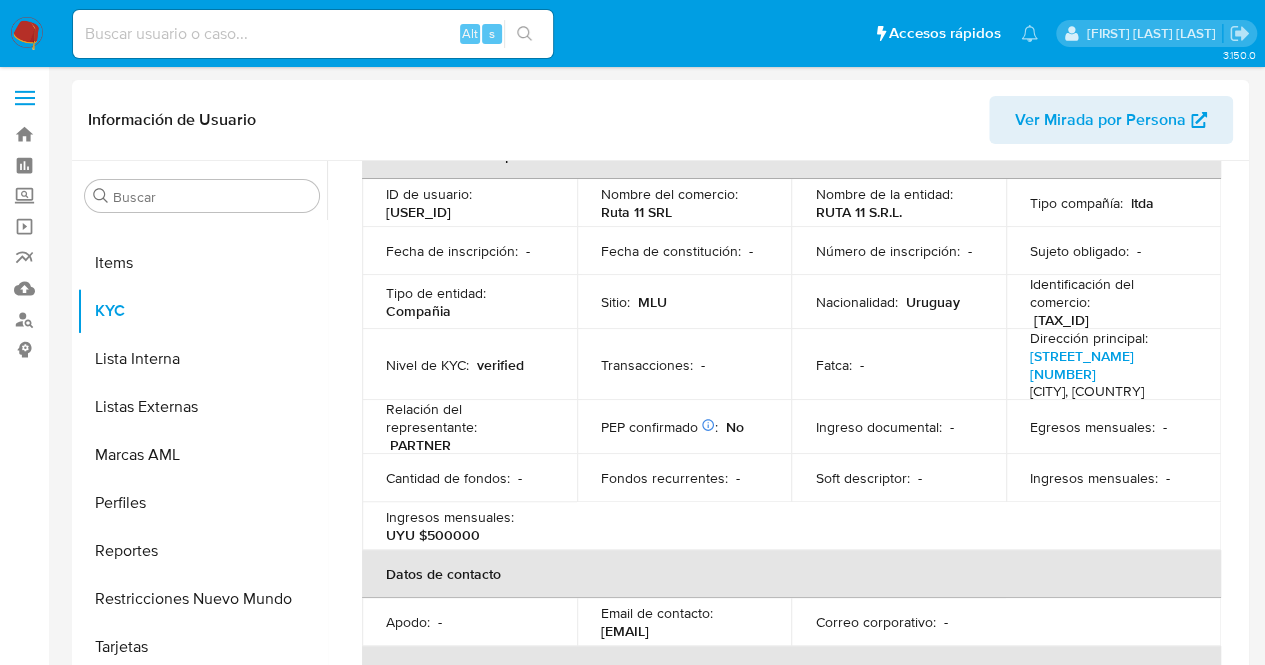 click on "Ingresos mensuales :    UYU $500000" at bounding box center (469, 526) 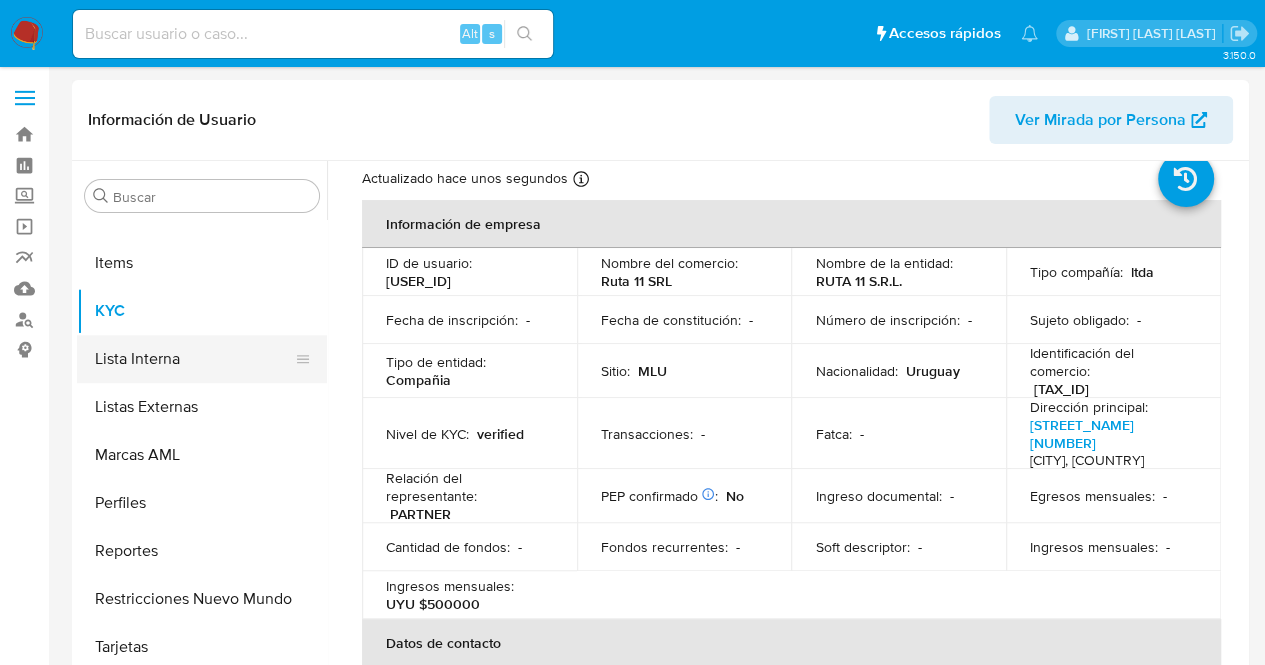 scroll, scrollTop: 0, scrollLeft: 0, axis: both 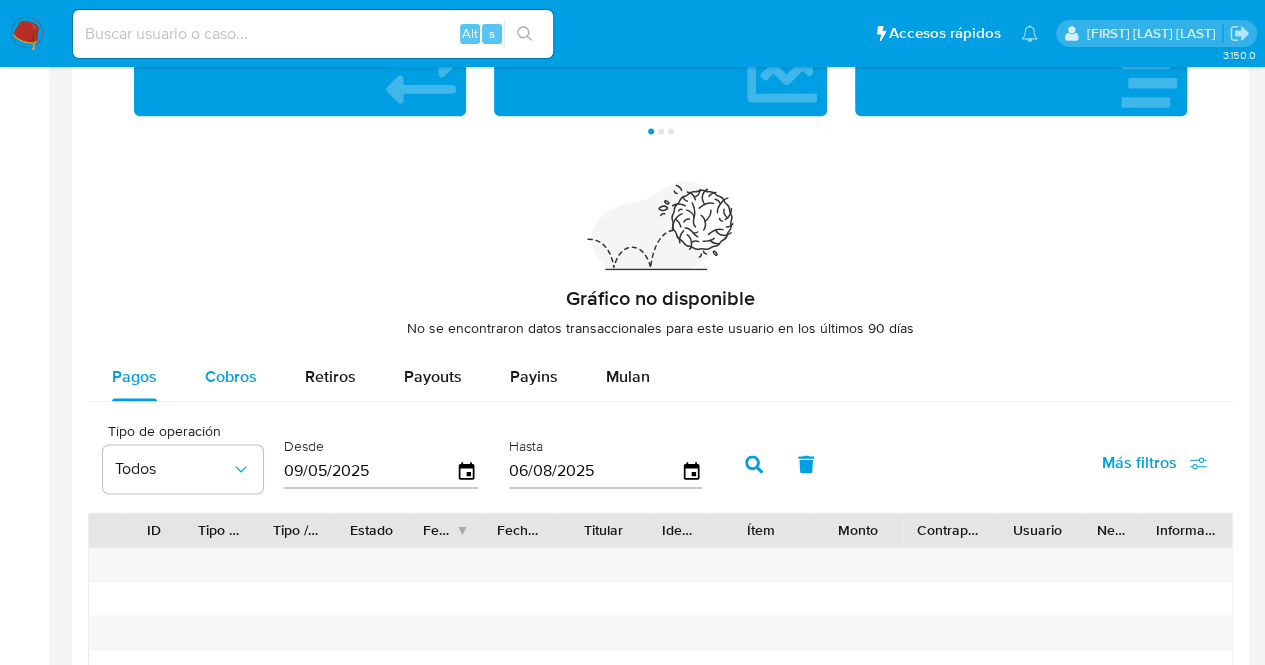click on "Cobros" at bounding box center [231, 376] 